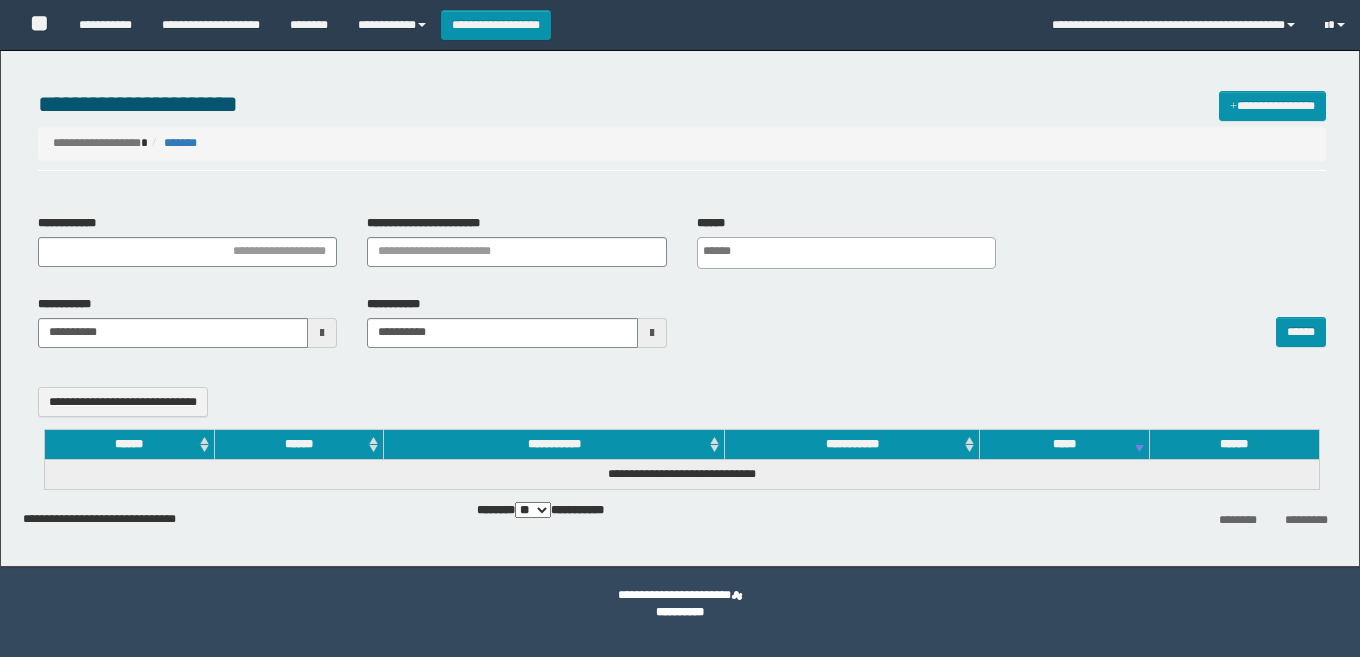 select 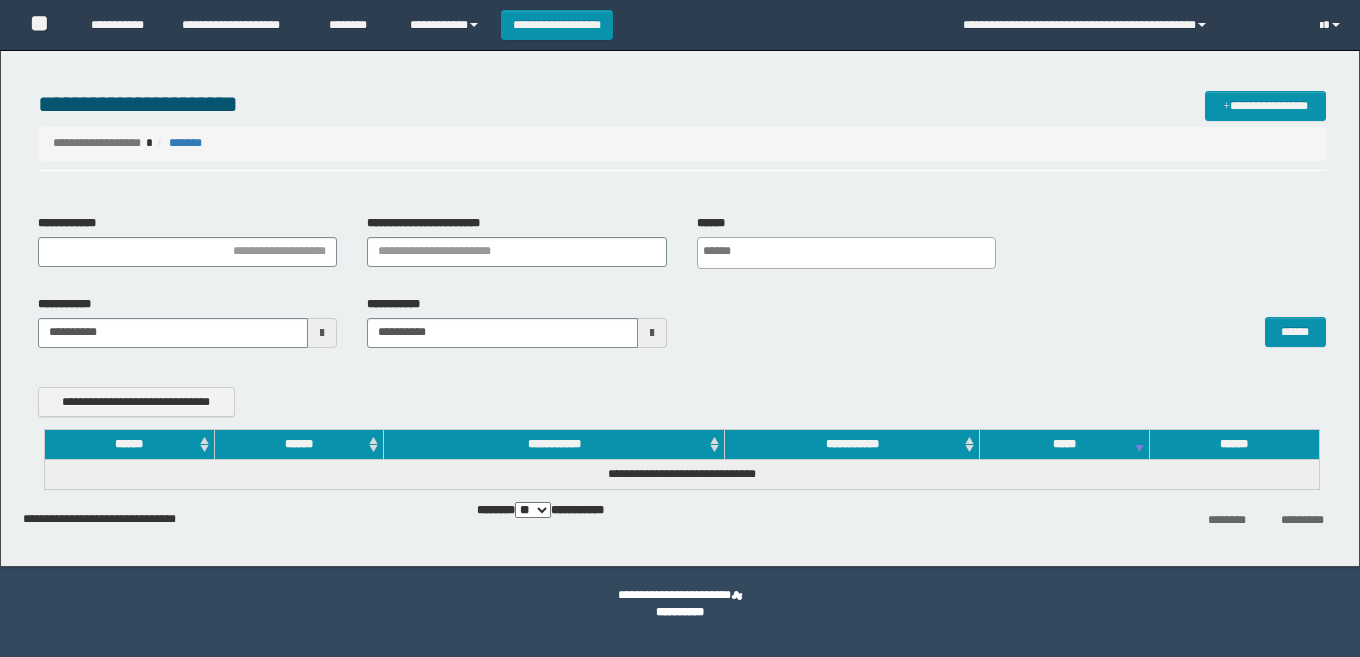 scroll, scrollTop: 0, scrollLeft: 0, axis: both 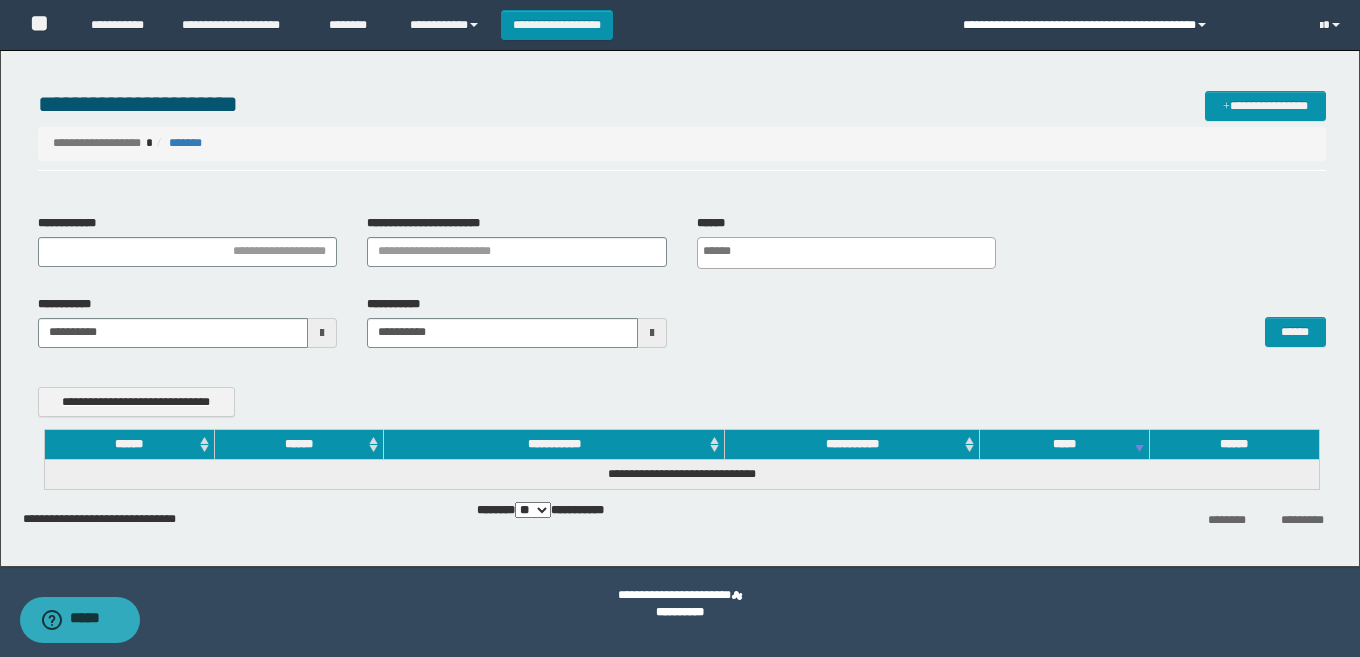 click on "**********" at bounding box center (1126, 25) 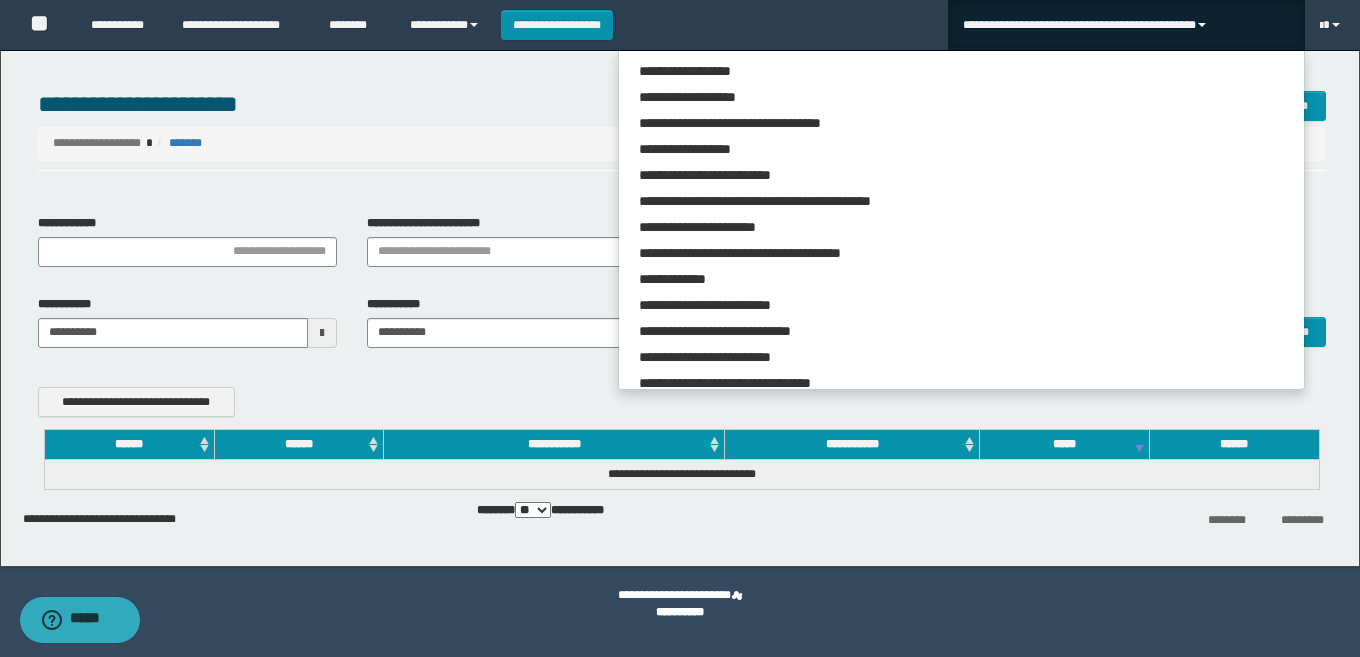 scroll, scrollTop: 800, scrollLeft: 0, axis: vertical 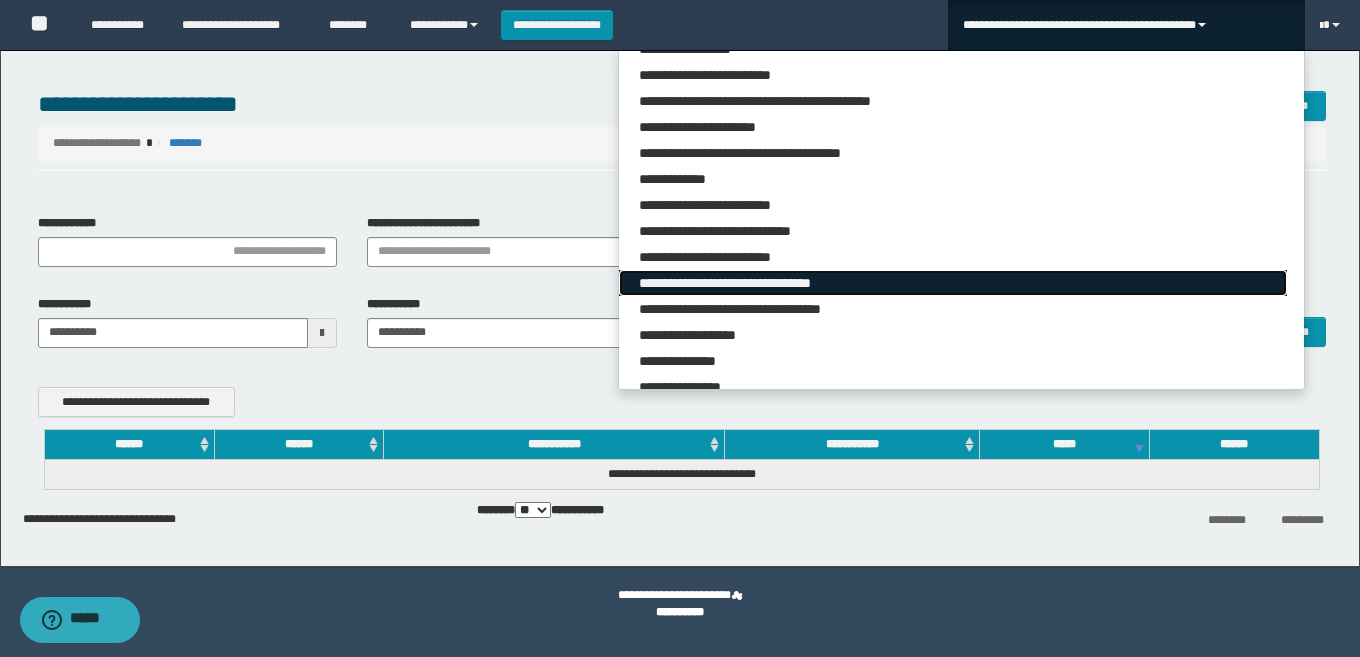 click on "**********" at bounding box center [953, 283] 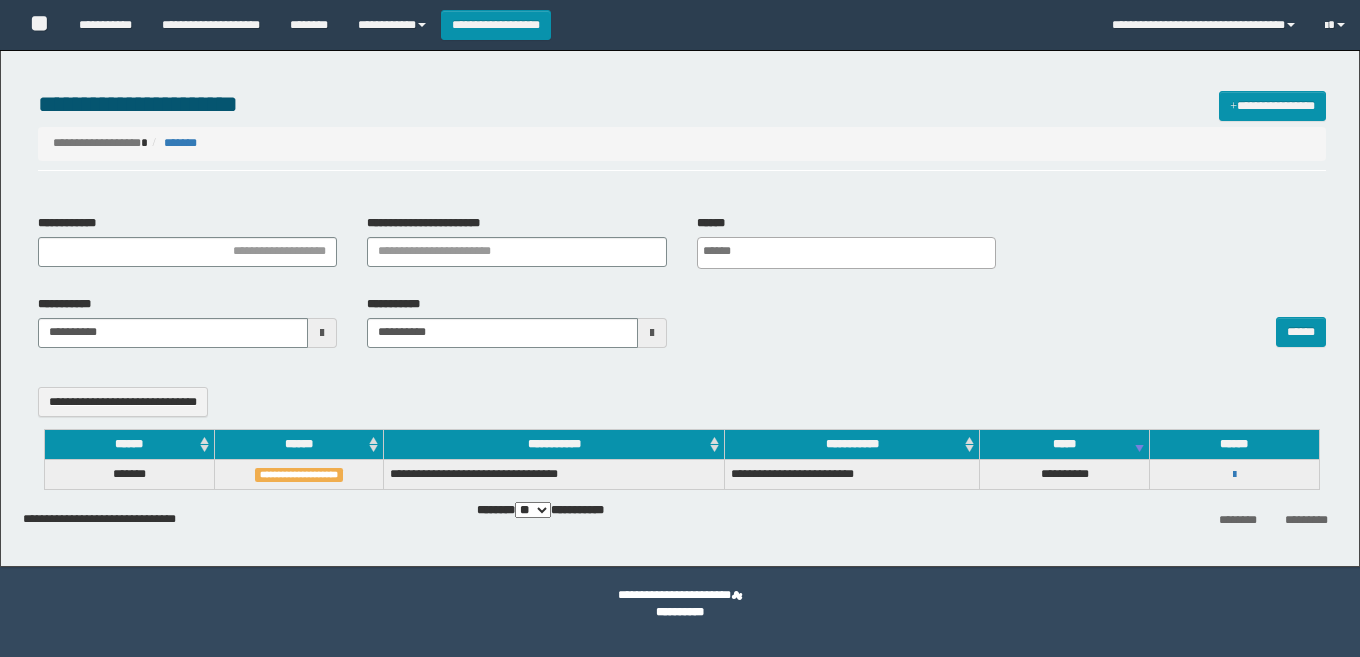 select 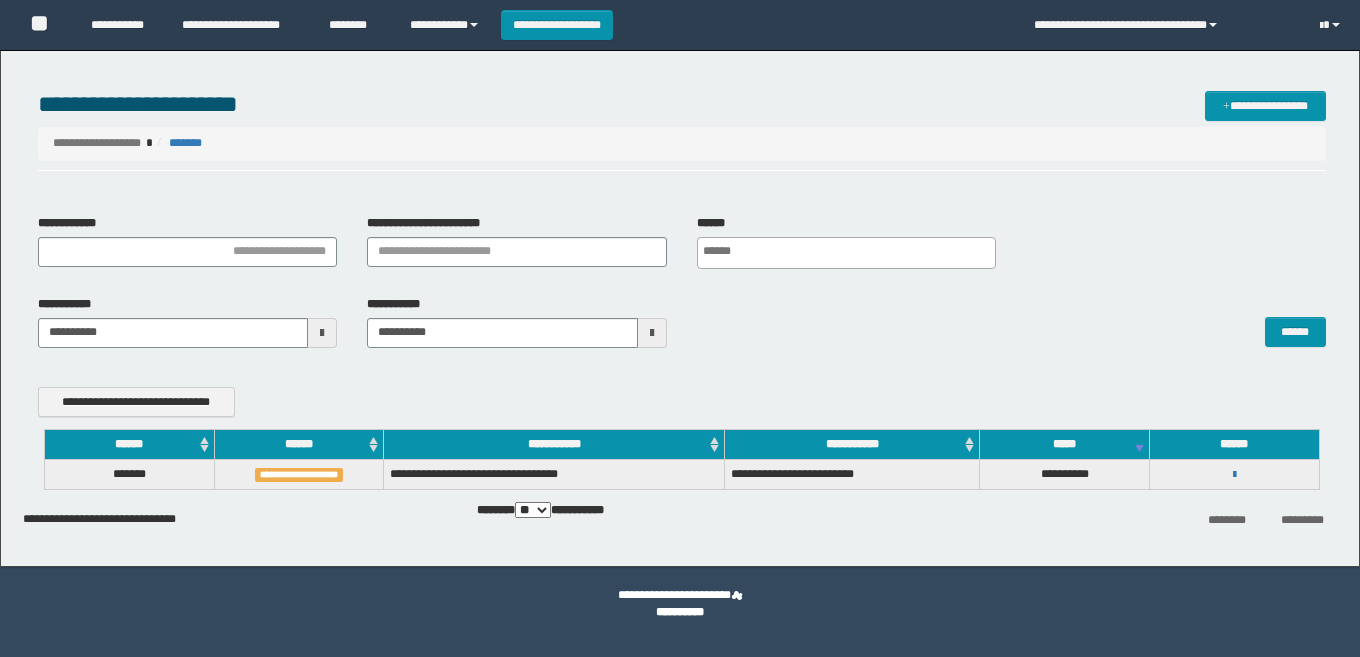 scroll, scrollTop: 0, scrollLeft: 0, axis: both 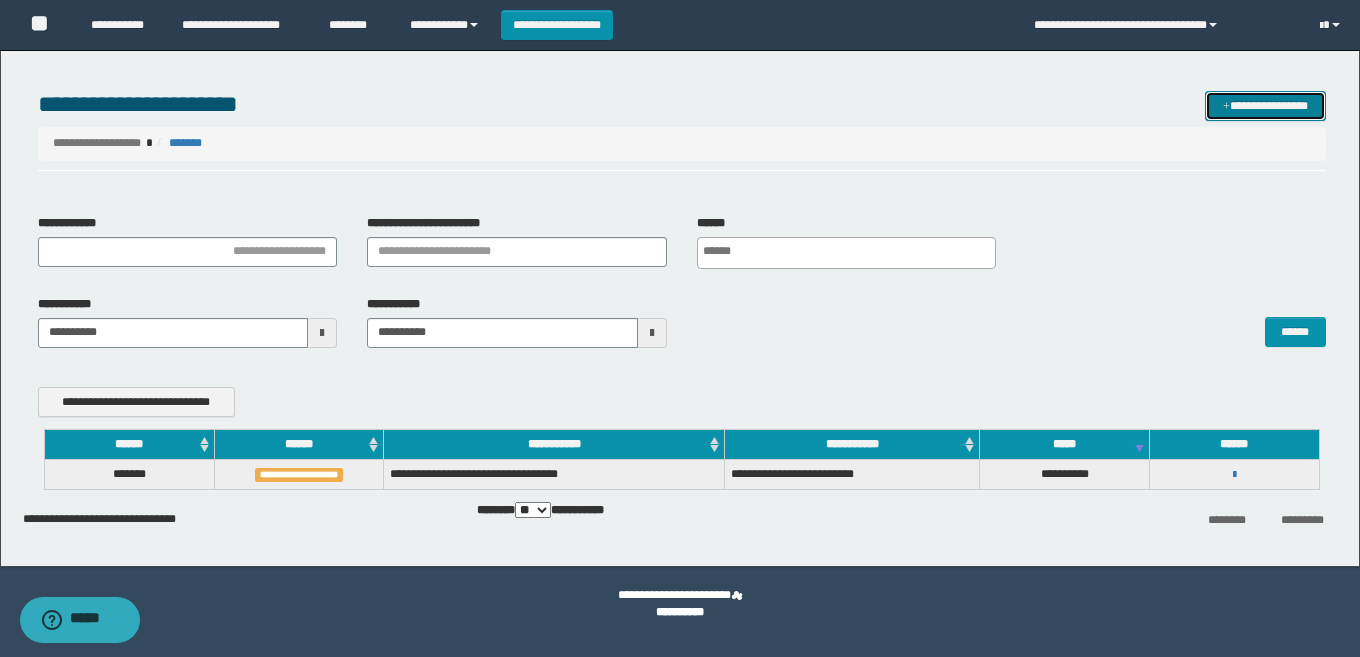 click on "**********" at bounding box center [1265, 106] 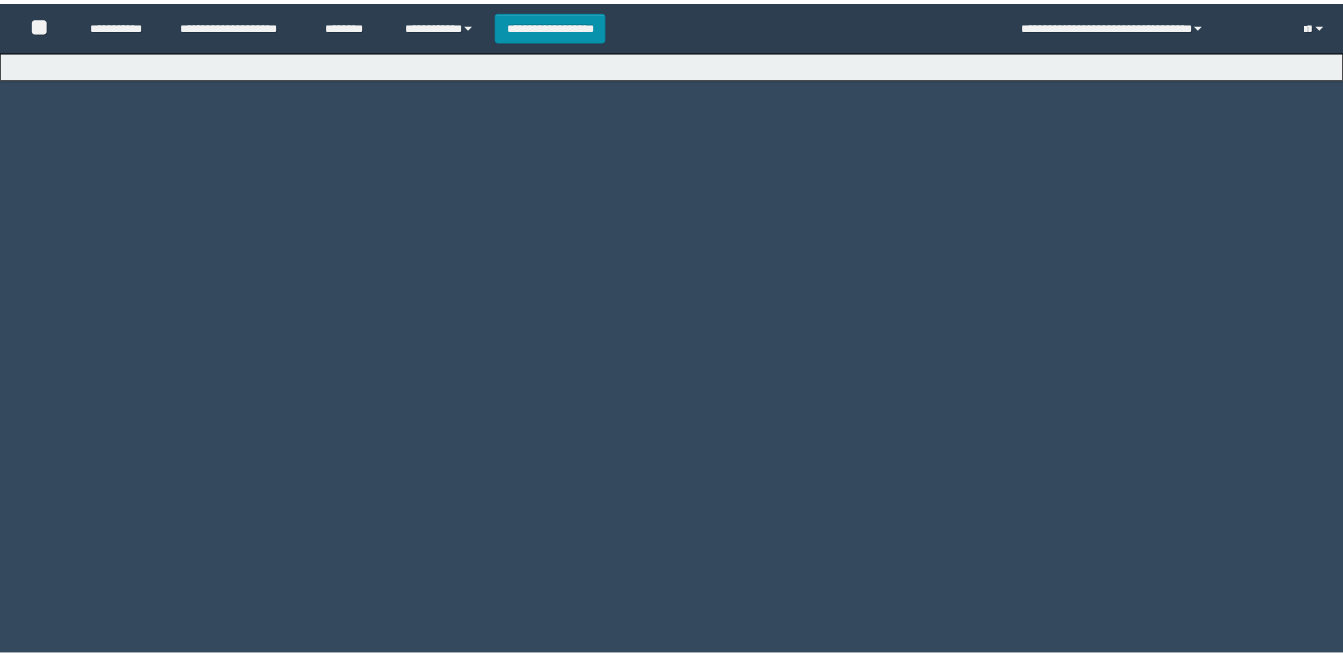 scroll, scrollTop: 0, scrollLeft: 0, axis: both 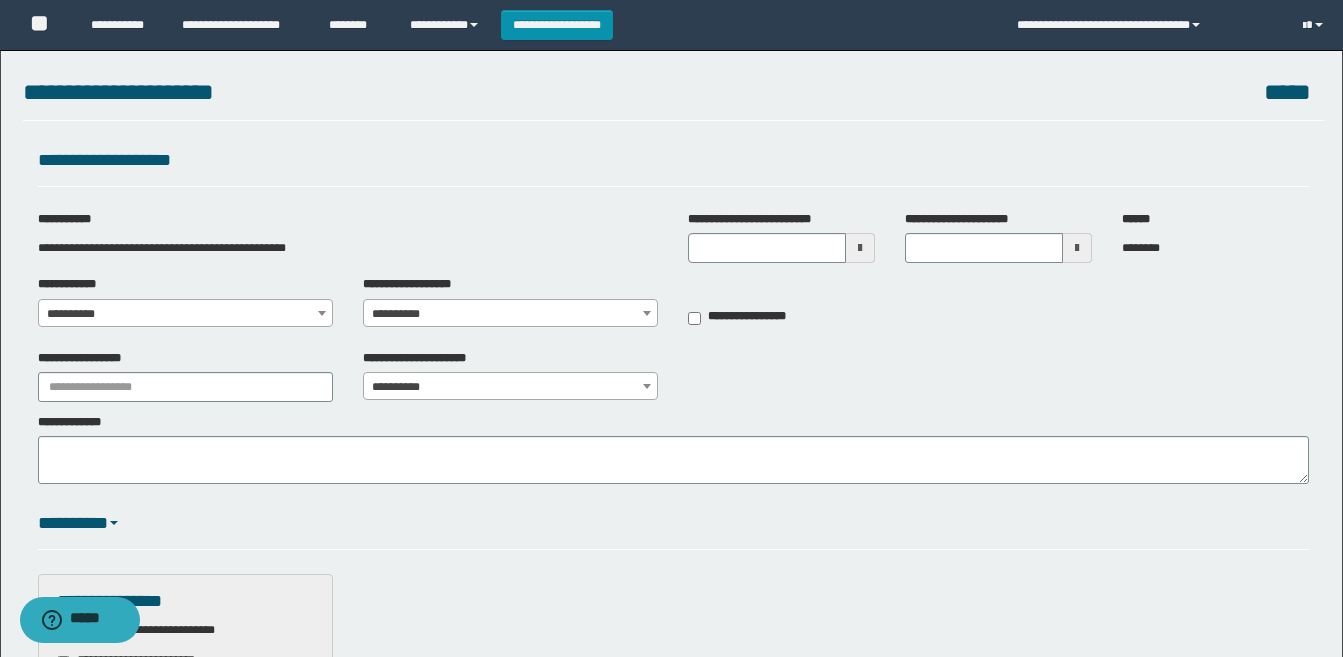 click at bounding box center (322, 313) 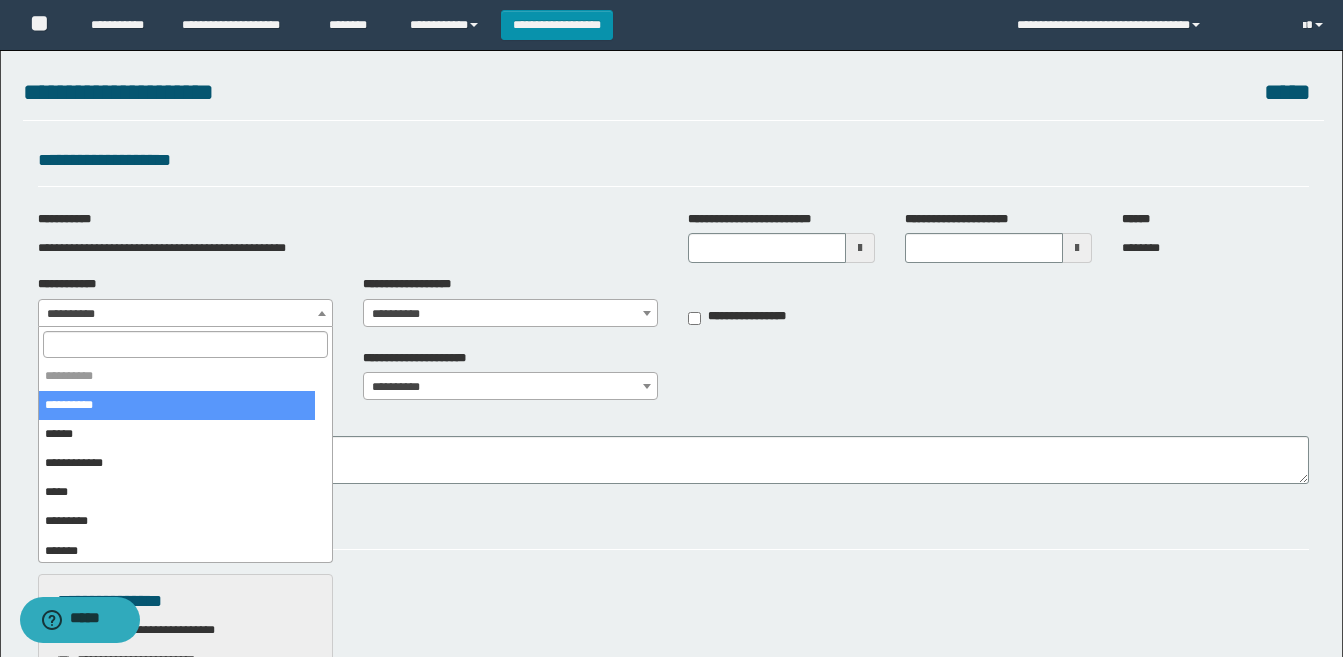 click at bounding box center (185, 344) 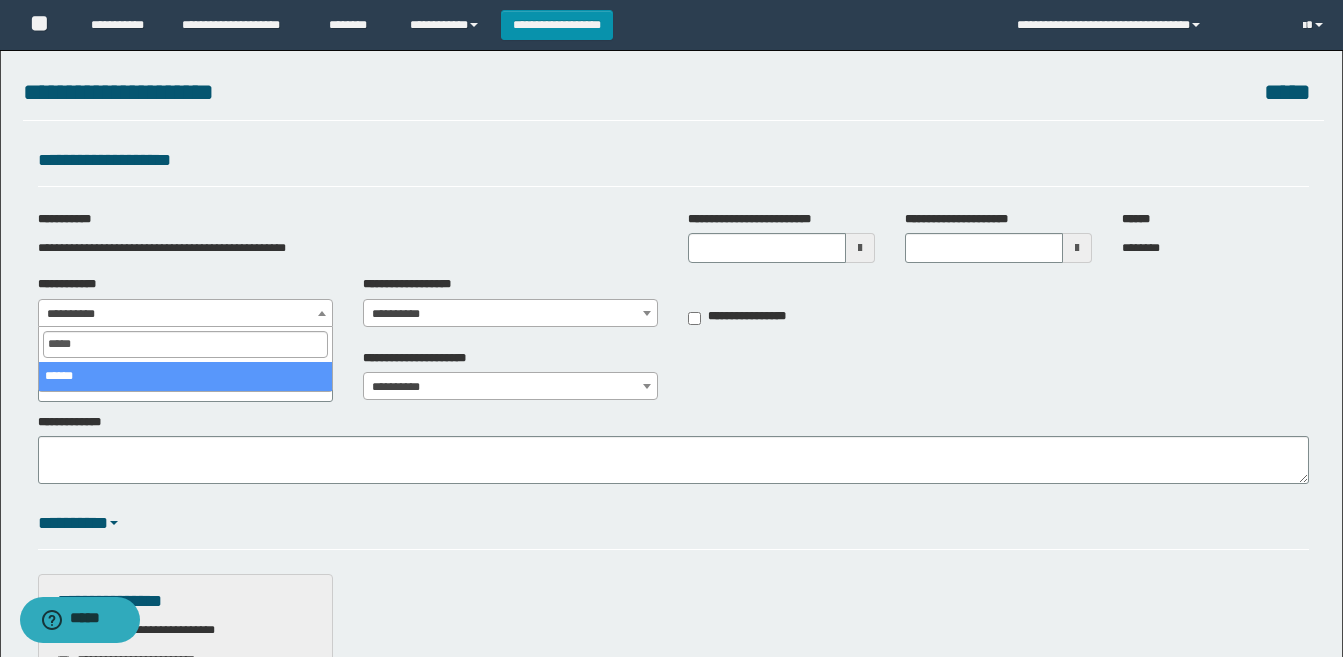 type on "*****" 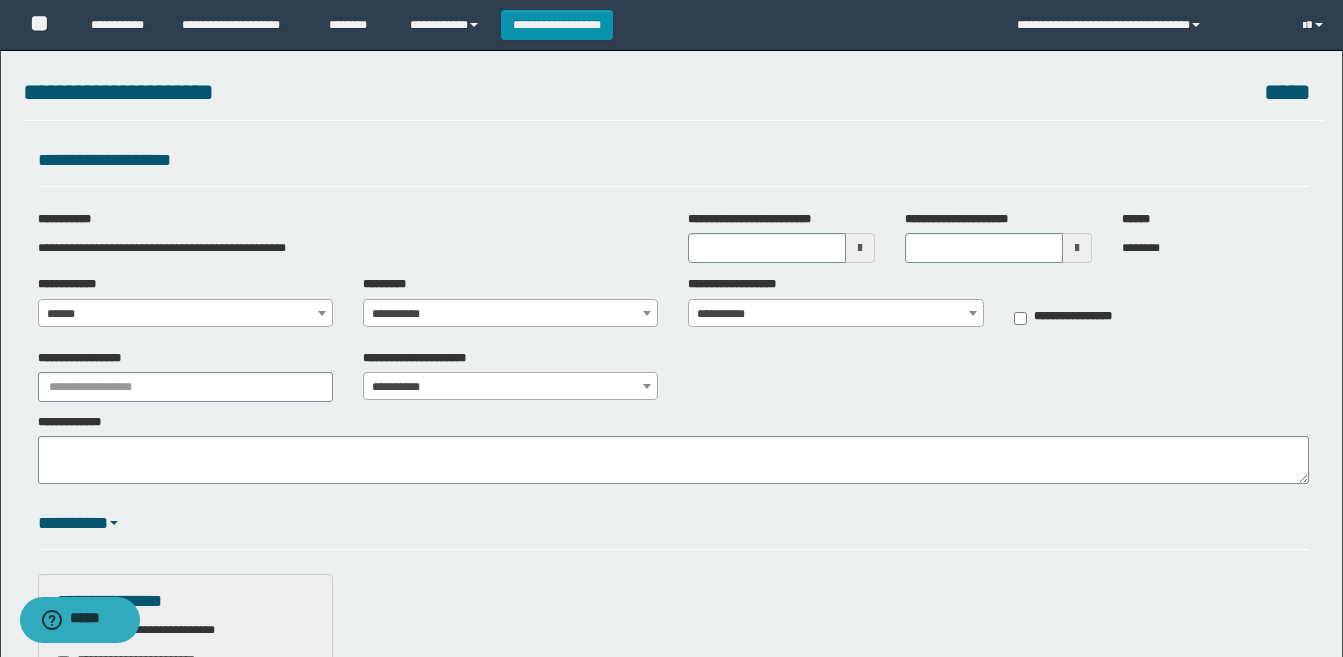 click on "**********" at bounding box center (510, 314) 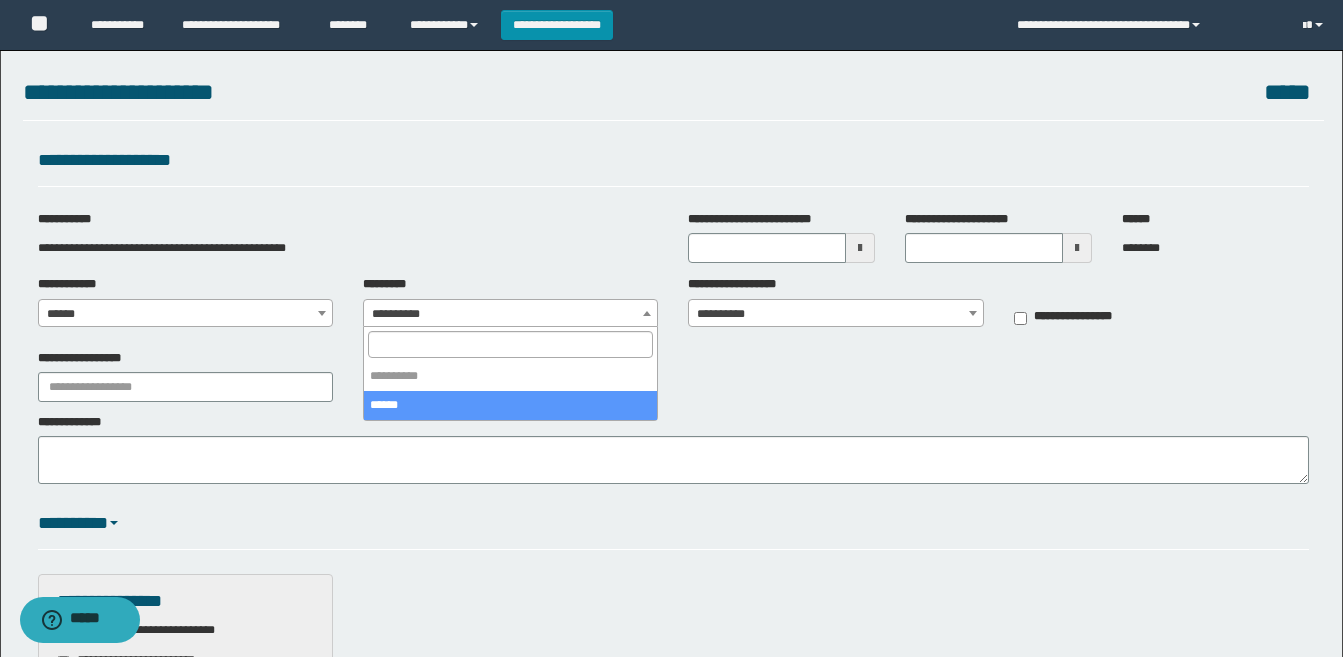 select on "****" 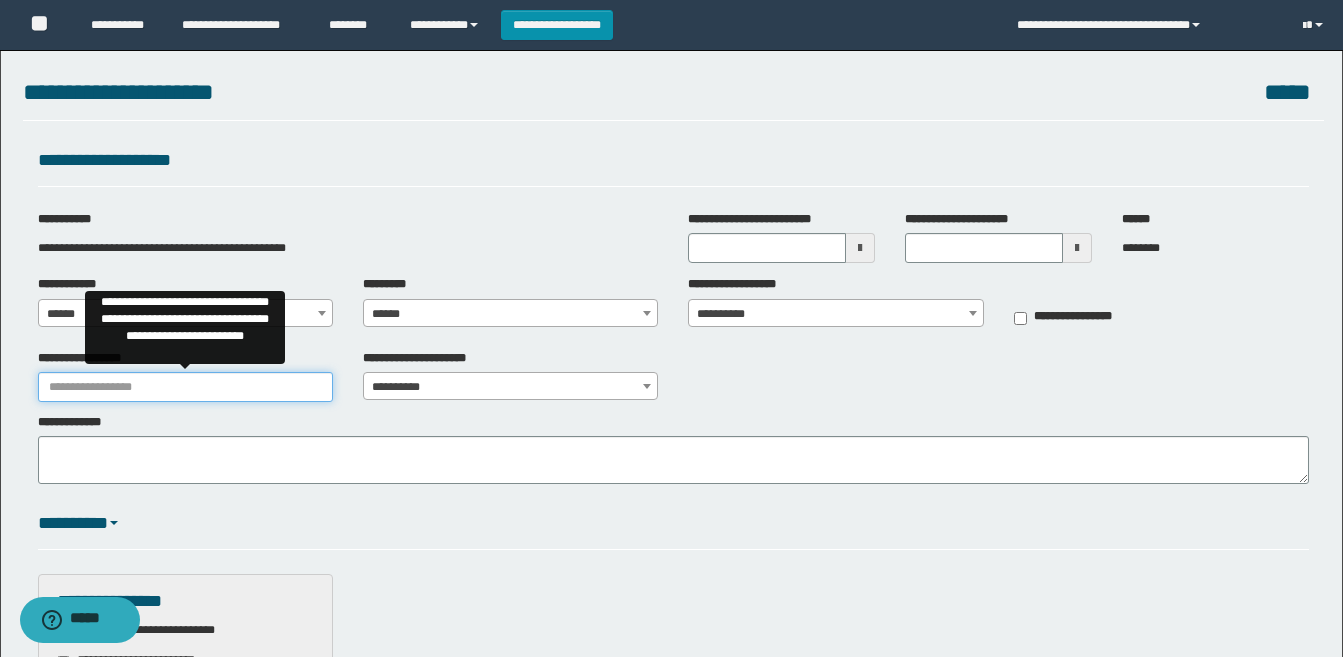 click on "**********" at bounding box center [185, 387] 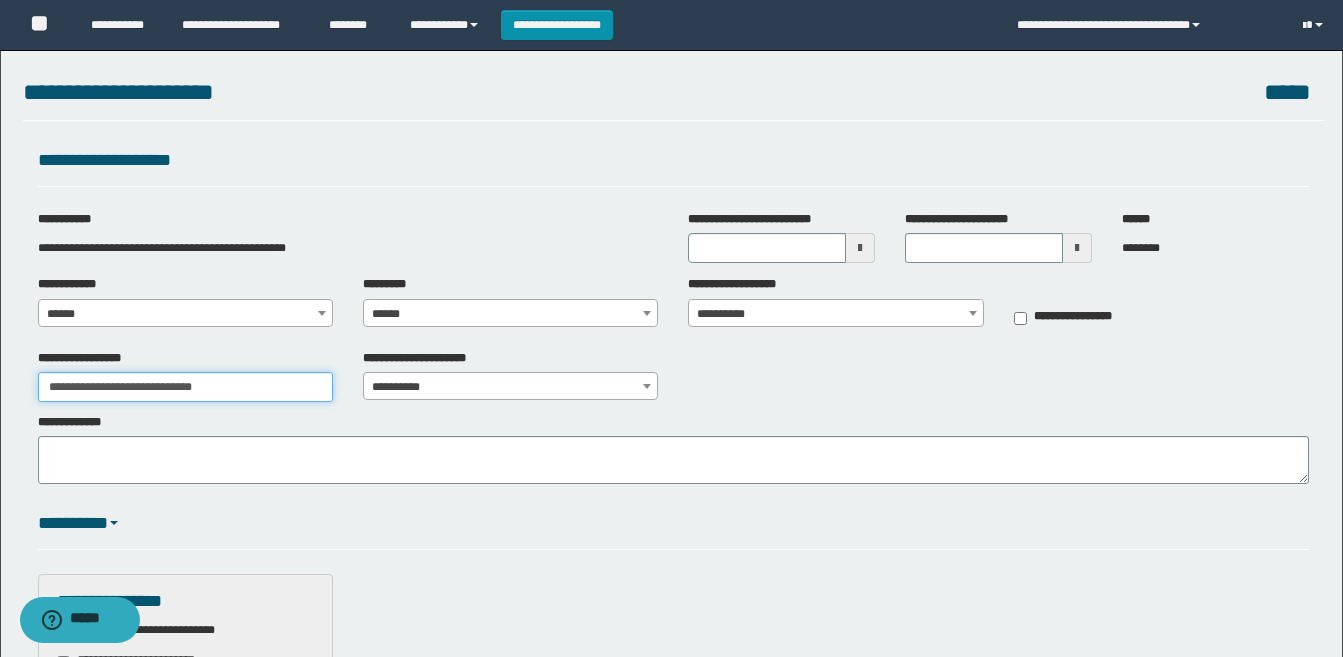 type on "**********" 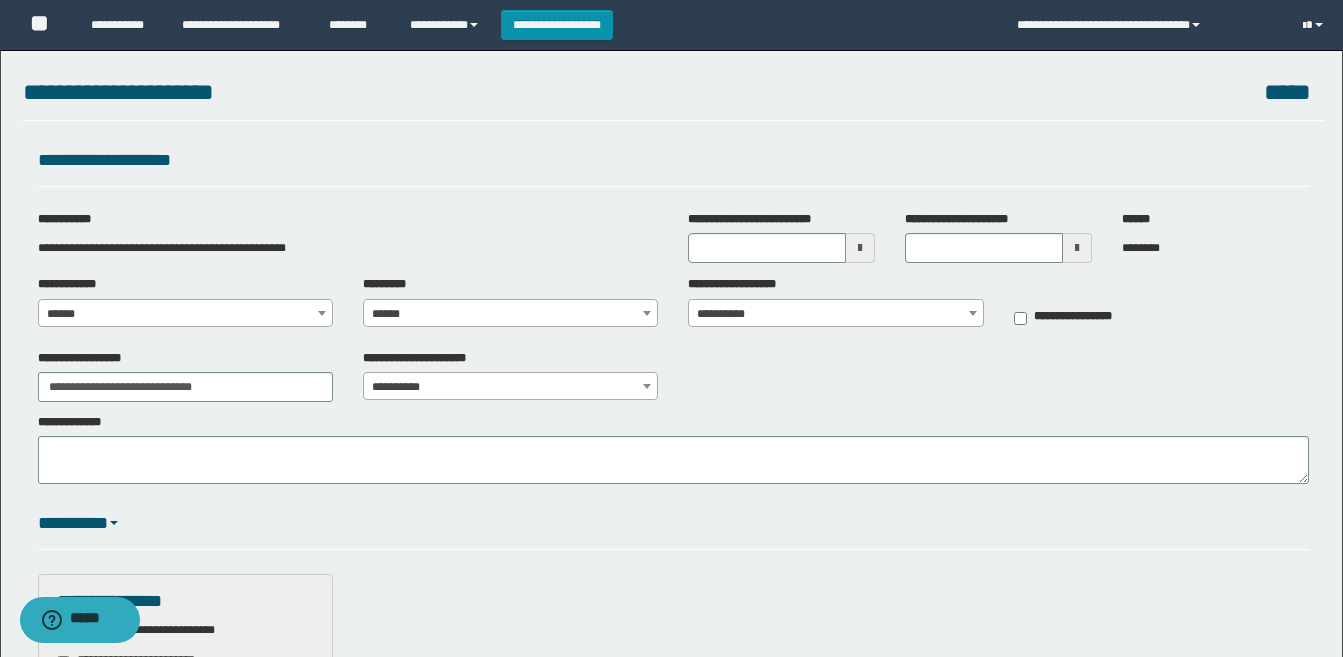 click on "**********" at bounding box center [835, 314] 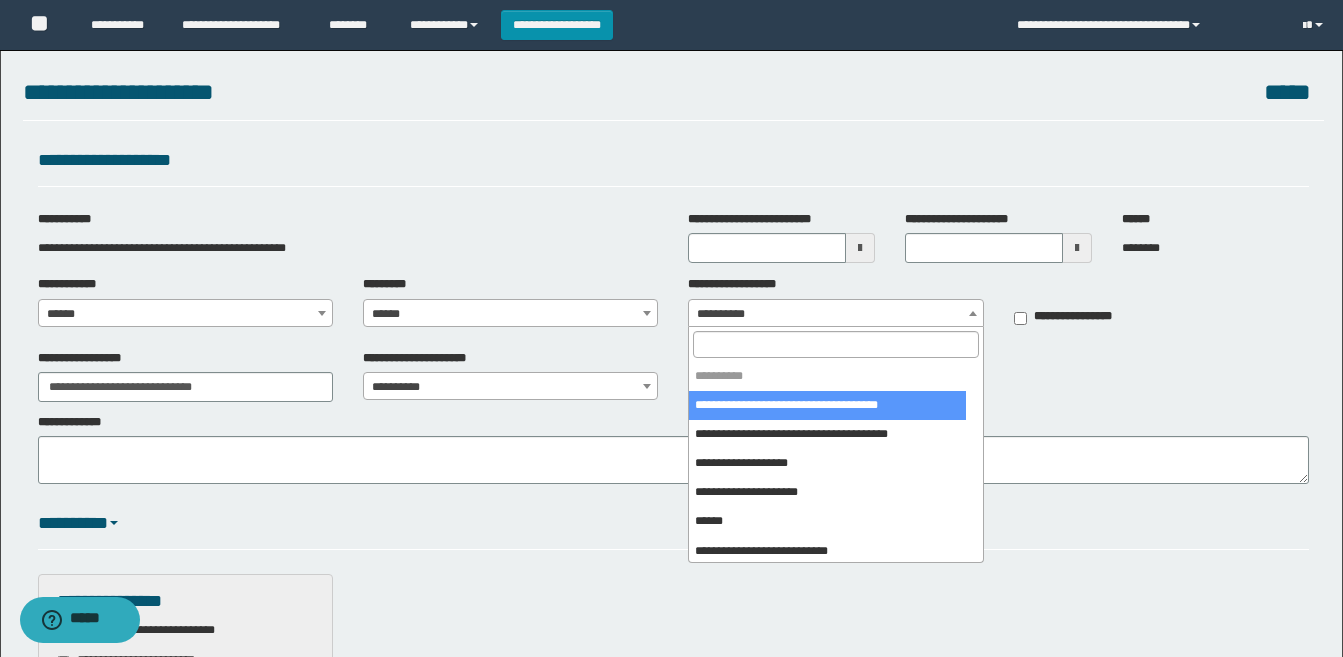 select on "***" 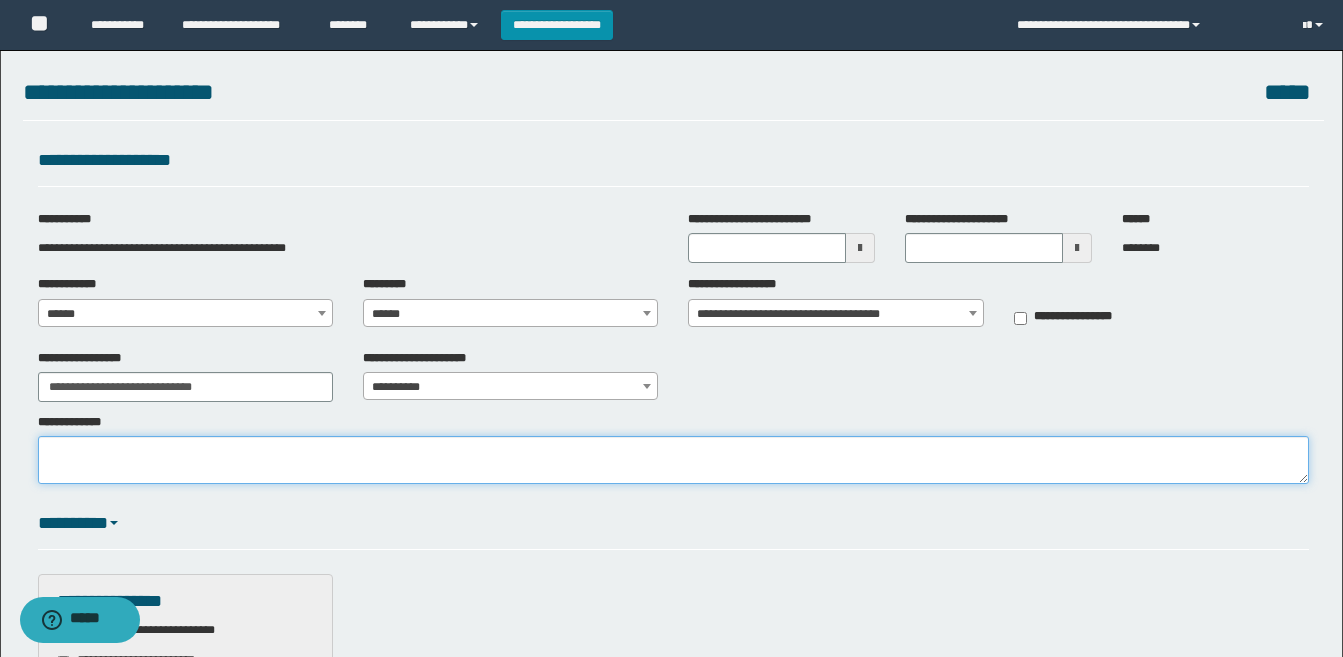 click on "**********" at bounding box center [673, 460] 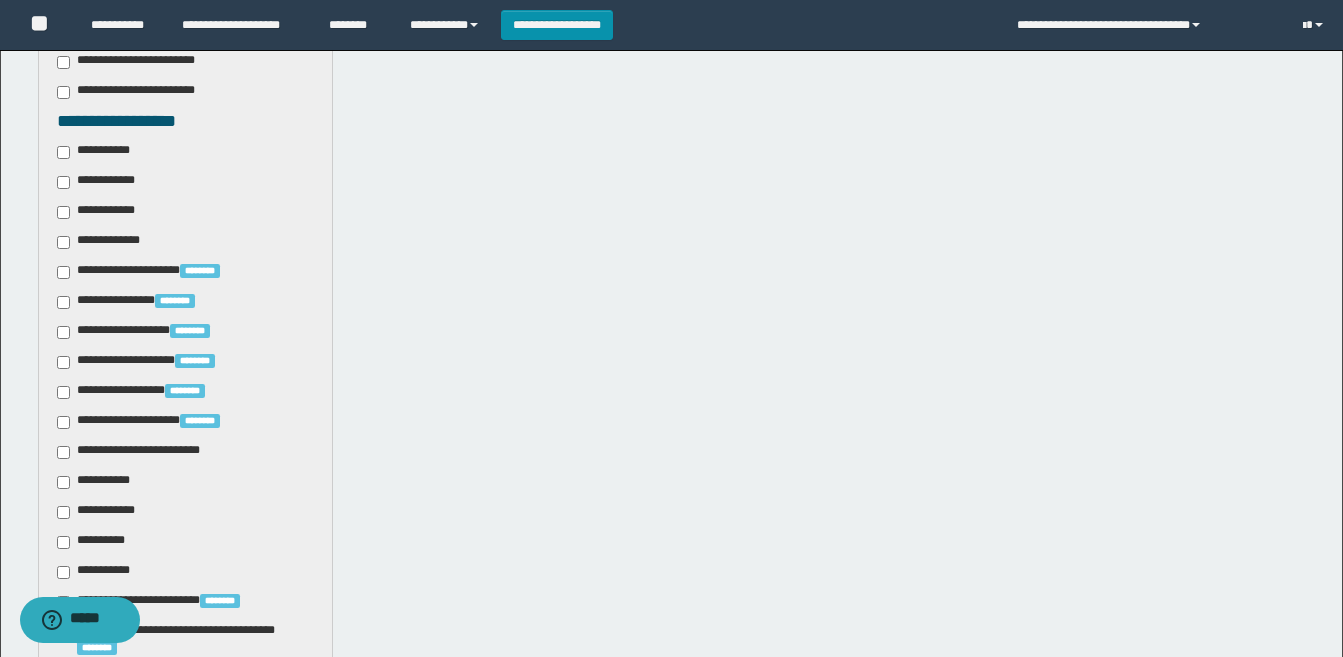 scroll, scrollTop: 700, scrollLeft: 0, axis: vertical 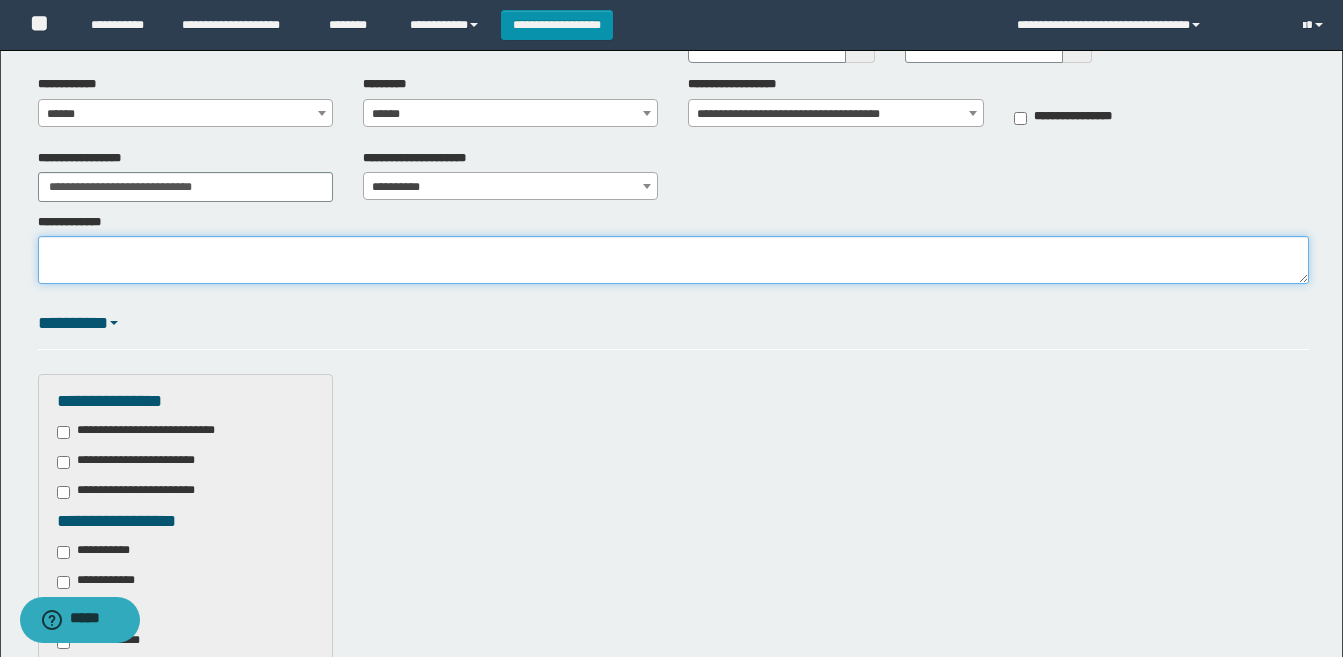 click on "**********" at bounding box center [673, 260] 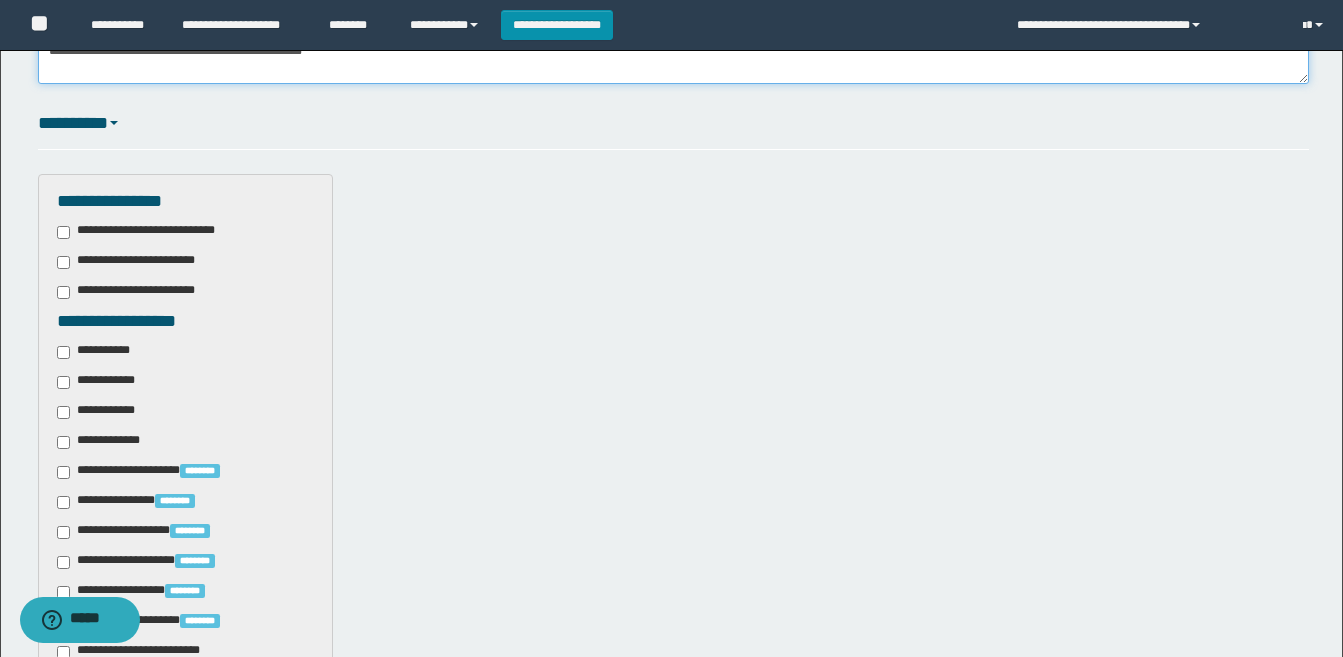 scroll, scrollTop: 700, scrollLeft: 0, axis: vertical 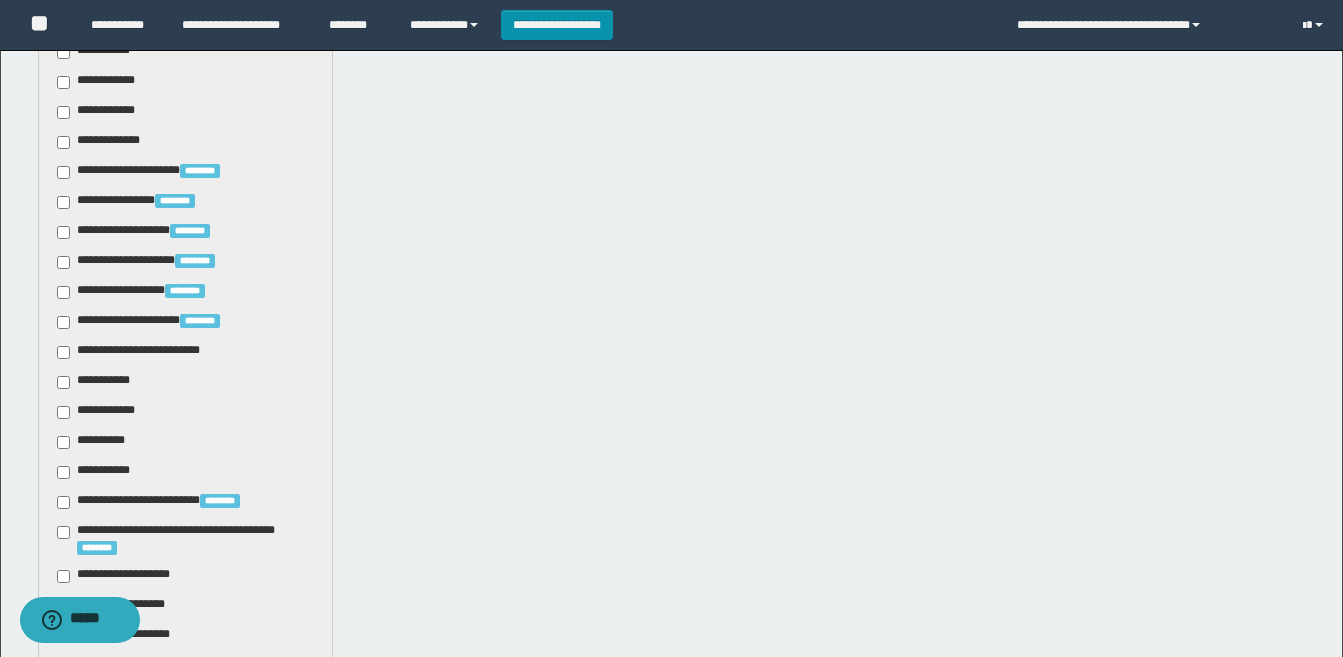 click on "**********" at bounding box center (97, 442) 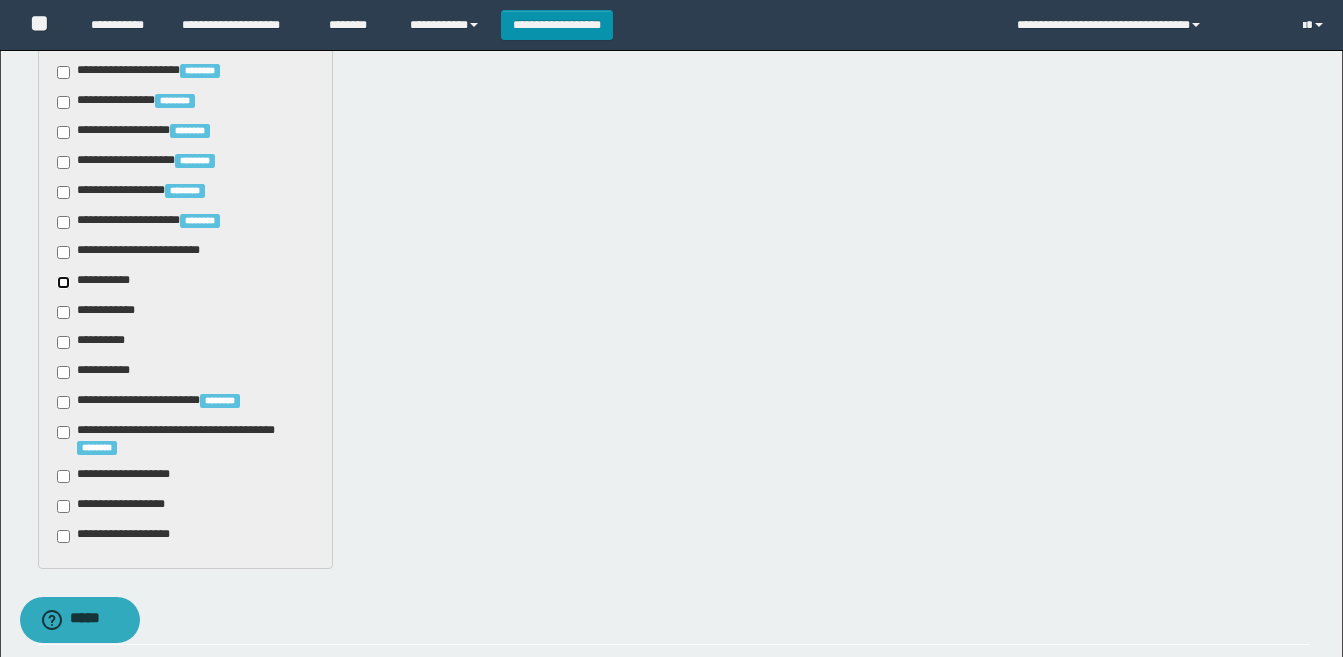 scroll, scrollTop: 900, scrollLeft: 0, axis: vertical 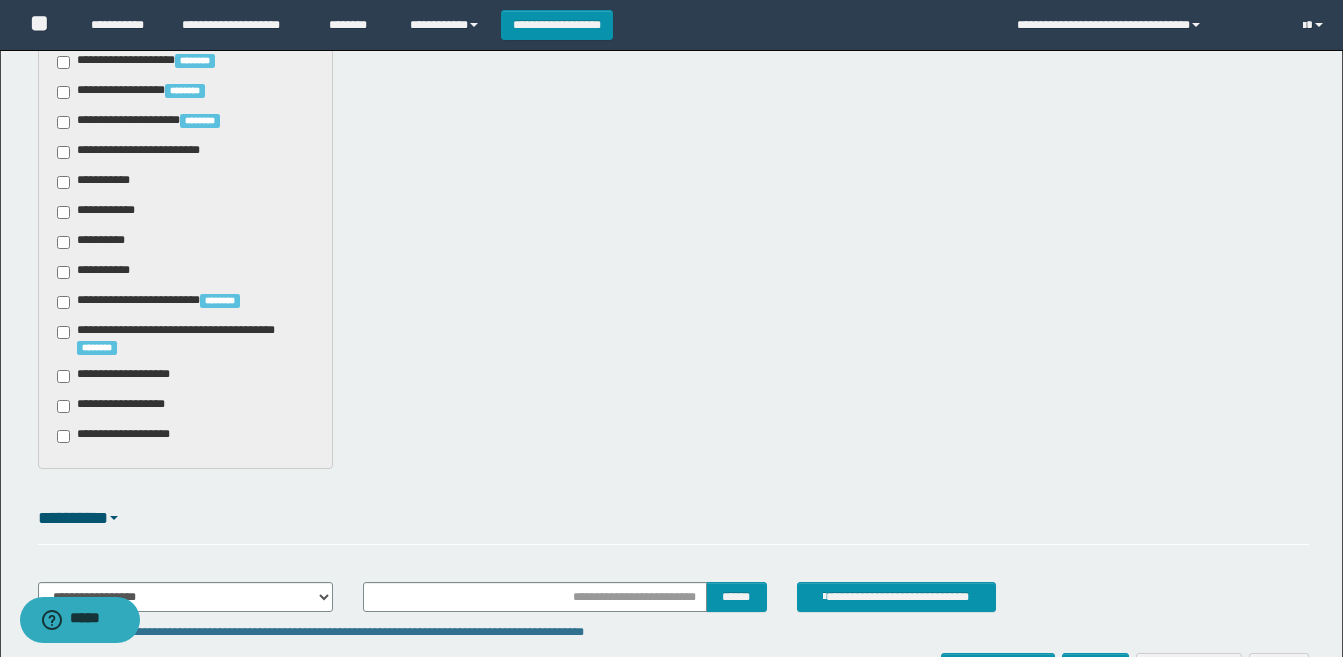 click on "**********" at bounding box center (102, 212) 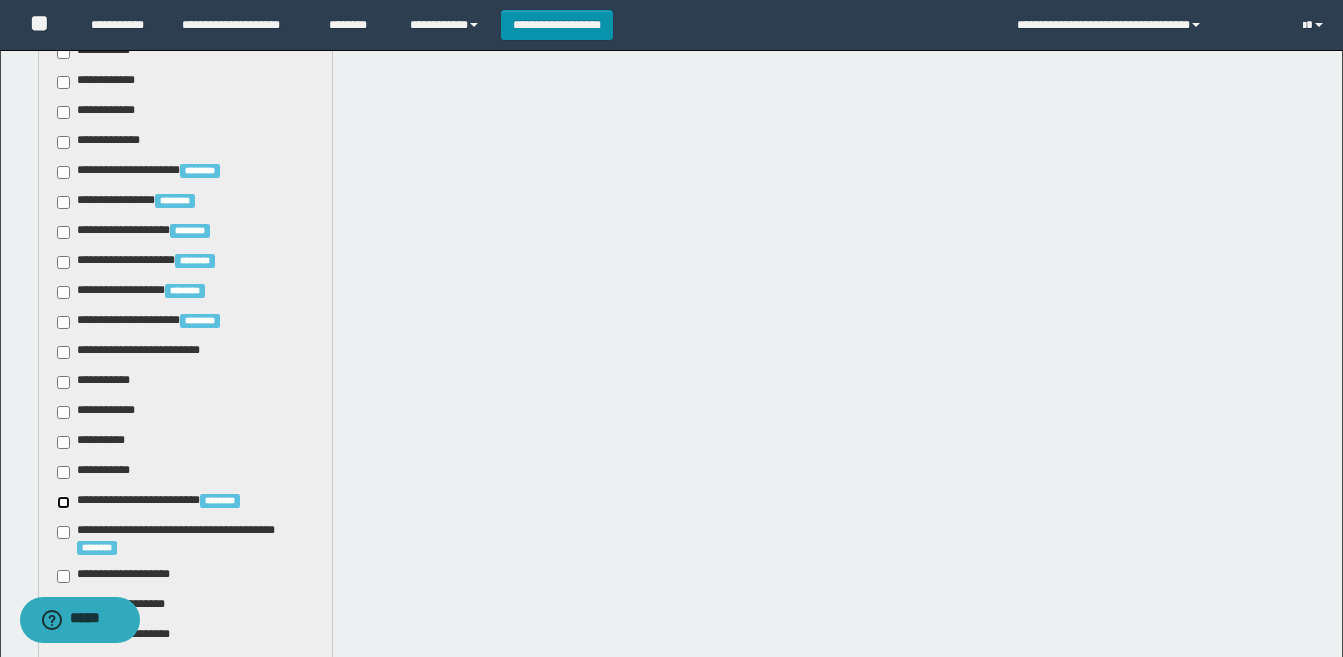 scroll, scrollTop: 300, scrollLeft: 0, axis: vertical 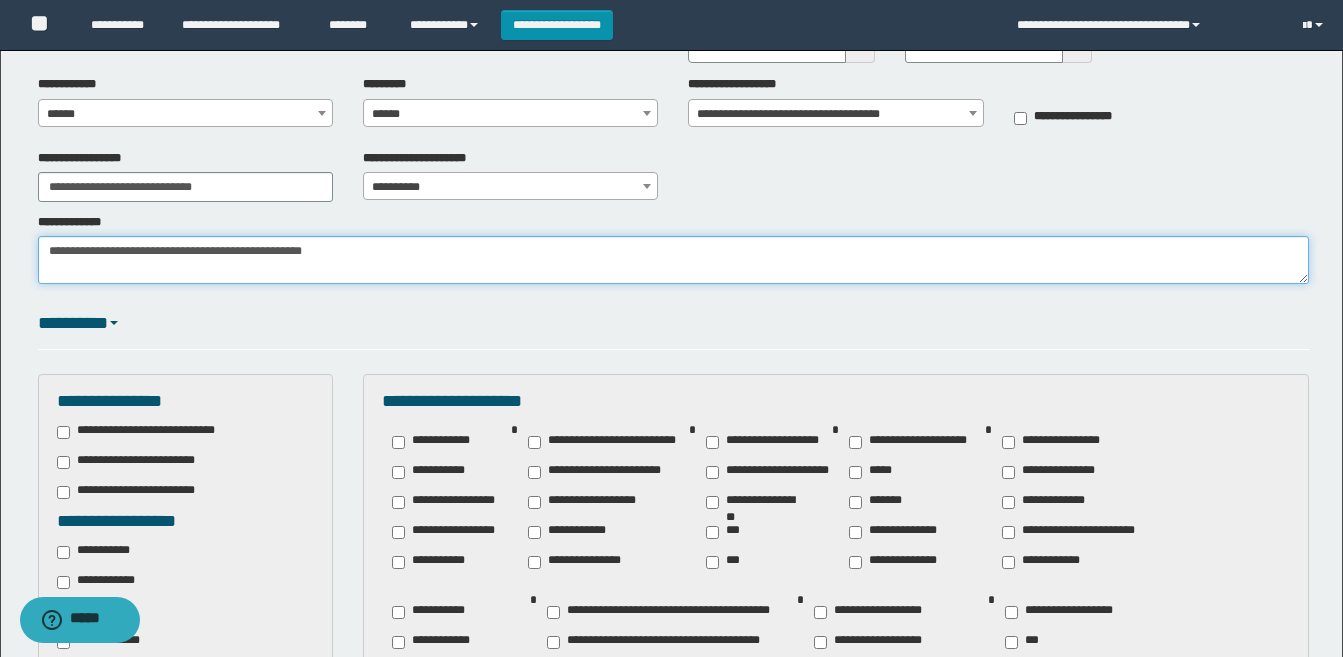 click on "**********" at bounding box center [673, 260] 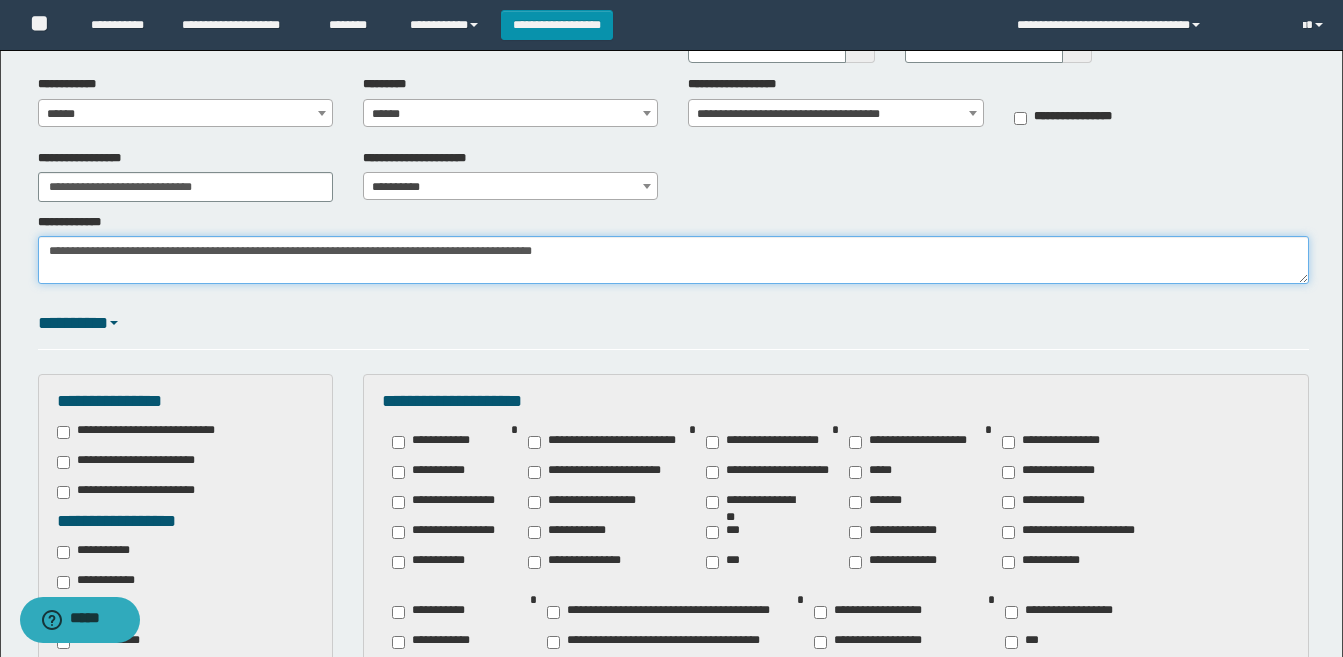 paste on "**********" 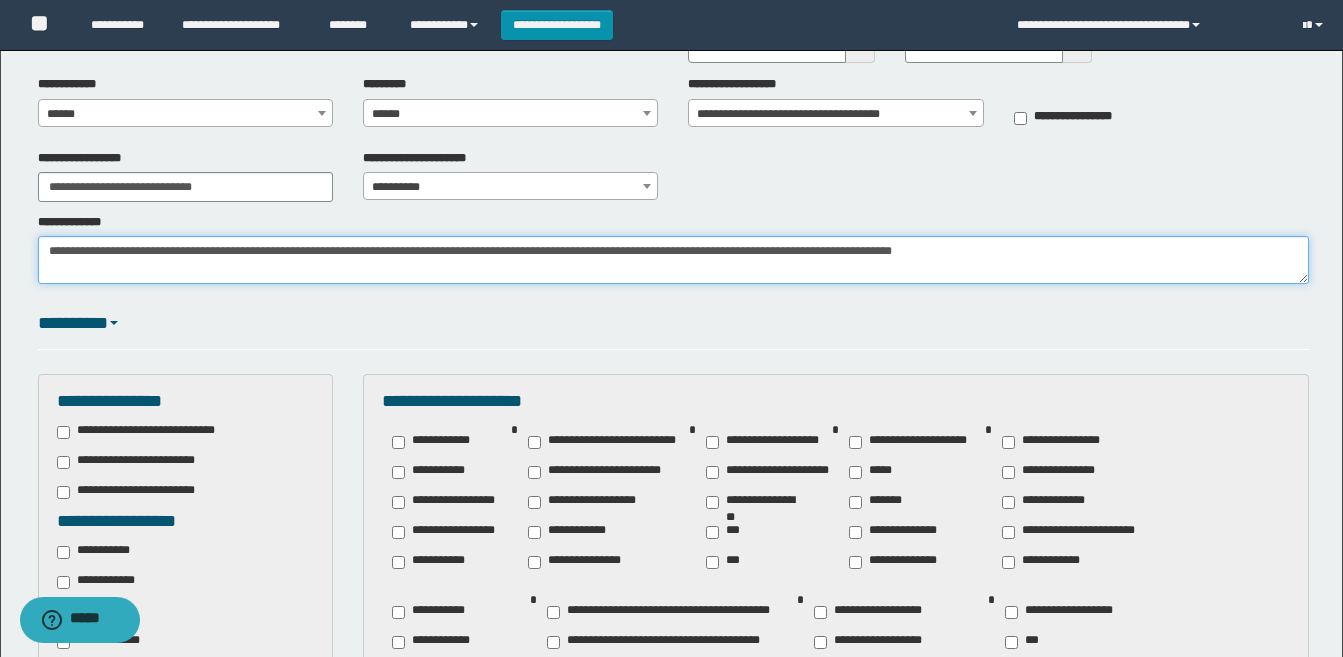 click on "**********" at bounding box center (673, 260) 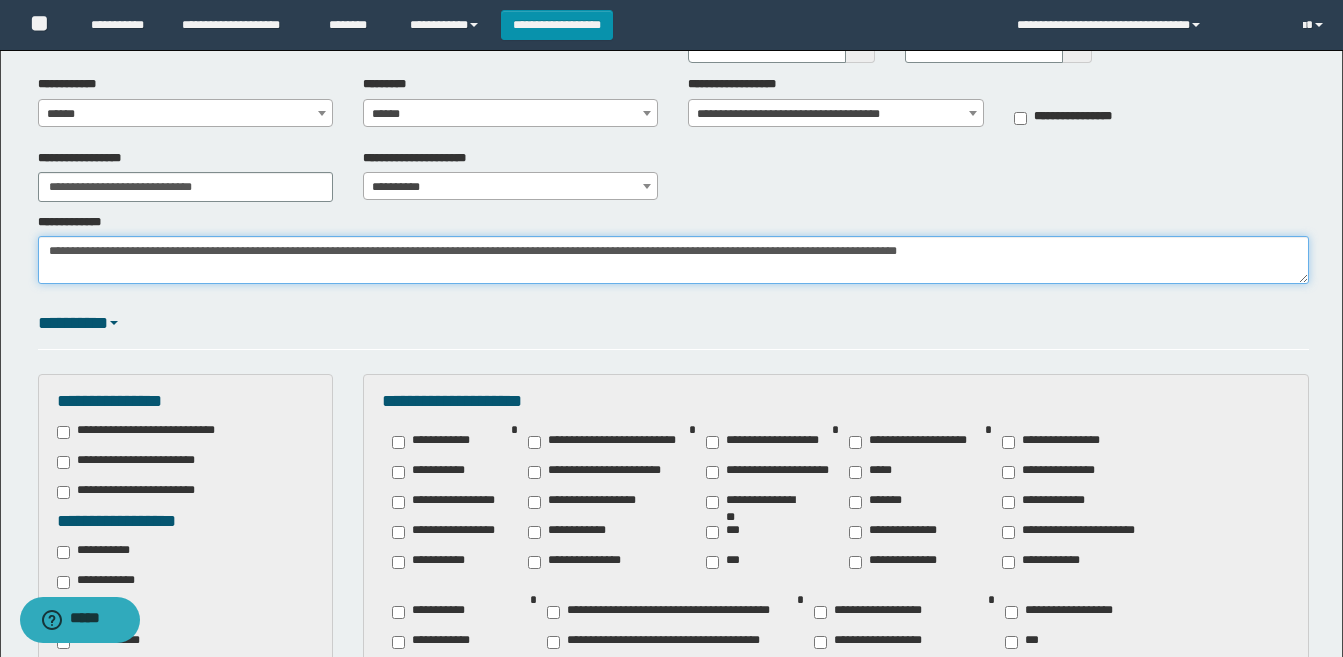 type on "**********" 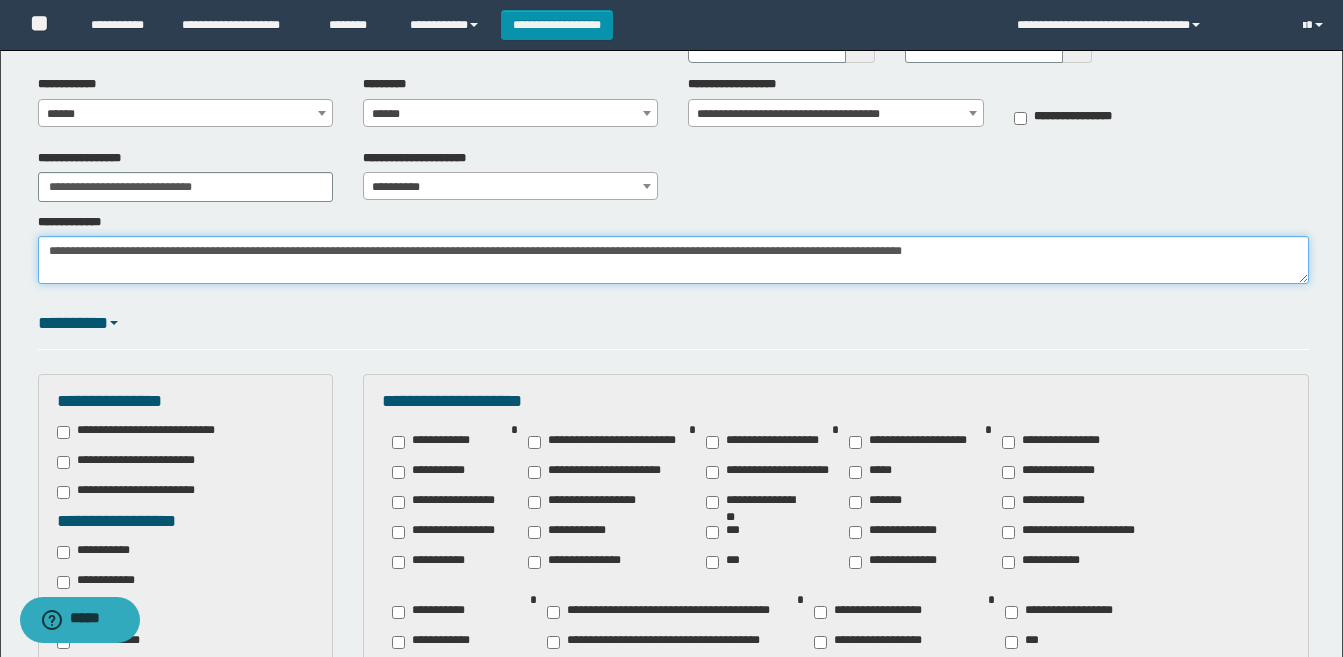 type 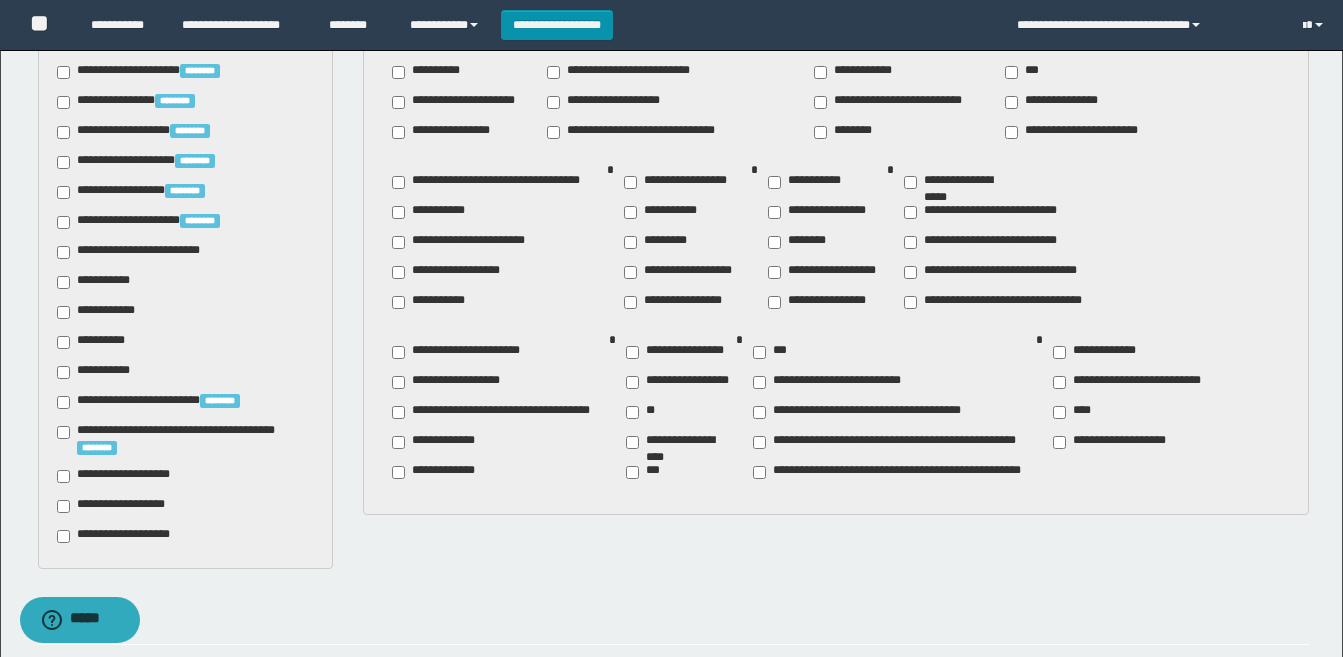 scroll, scrollTop: 1031, scrollLeft: 0, axis: vertical 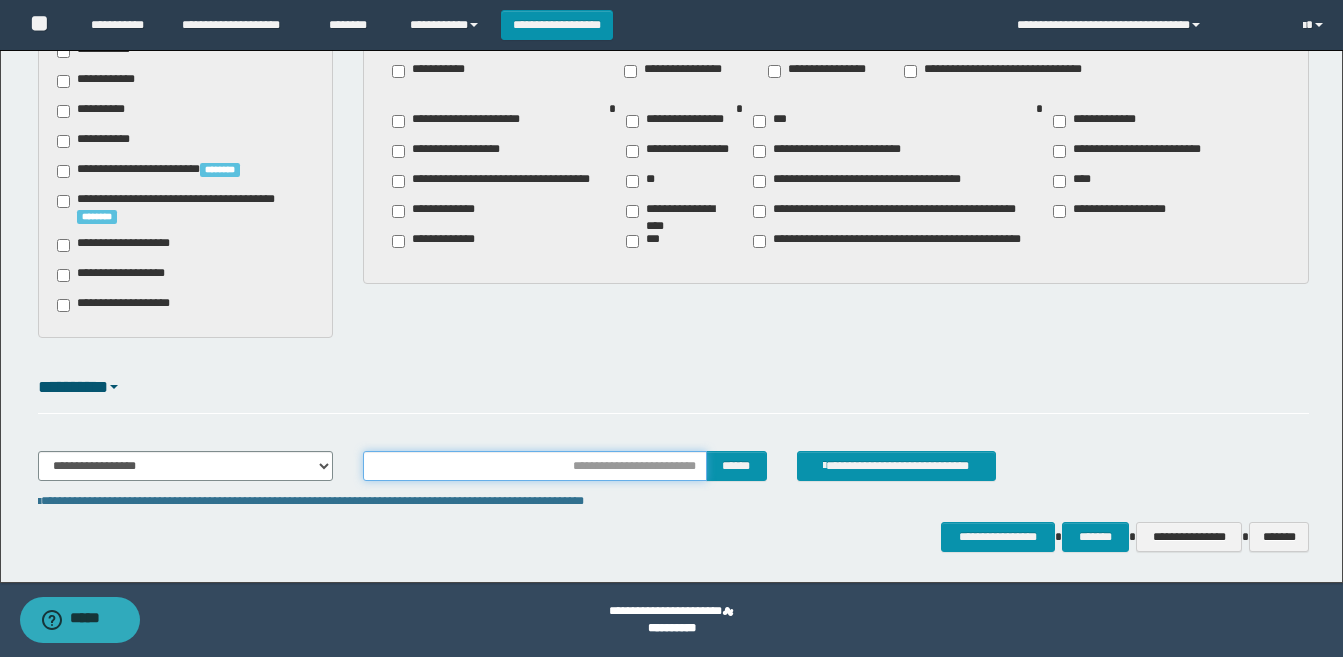 click at bounding box center (535, 466) 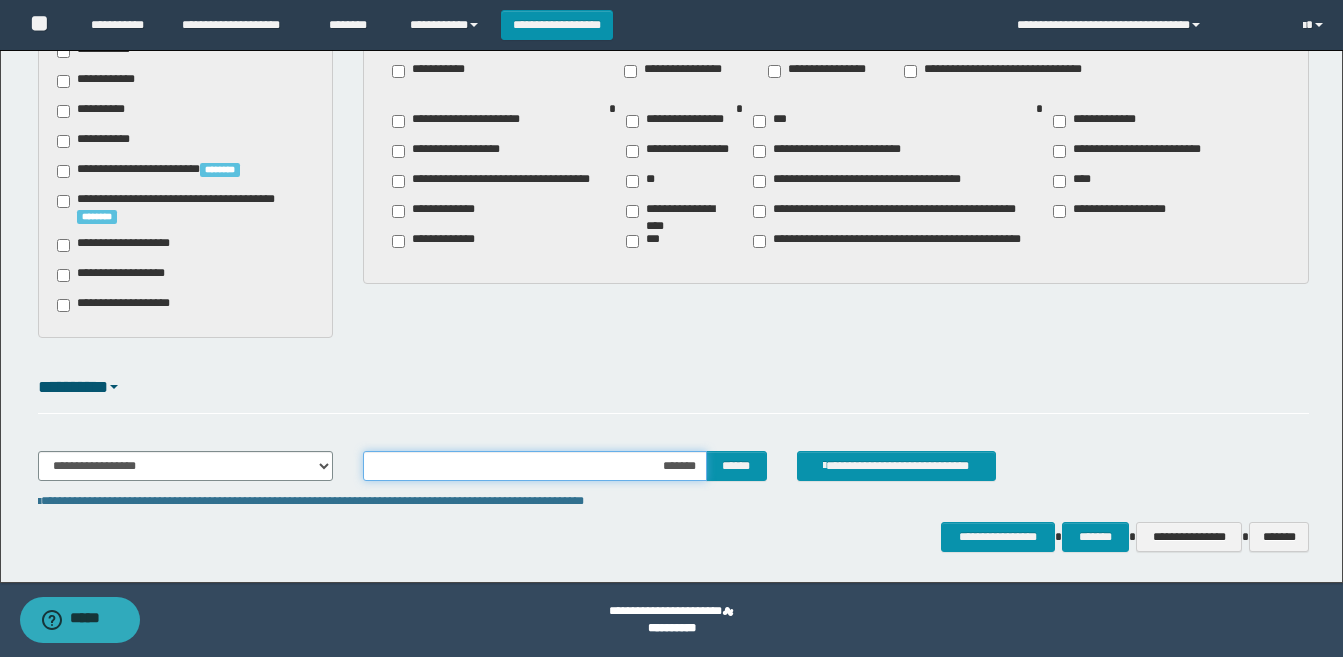type on "********" 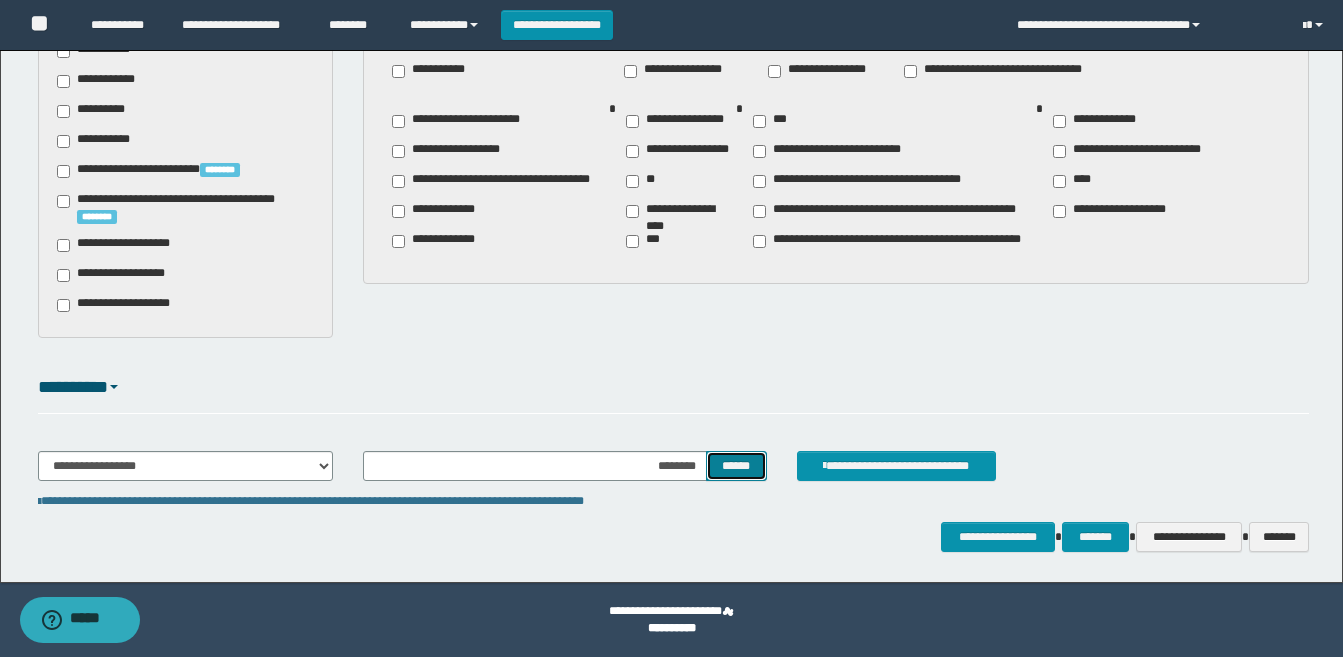 click on "******" at bounding box center [736, 466] 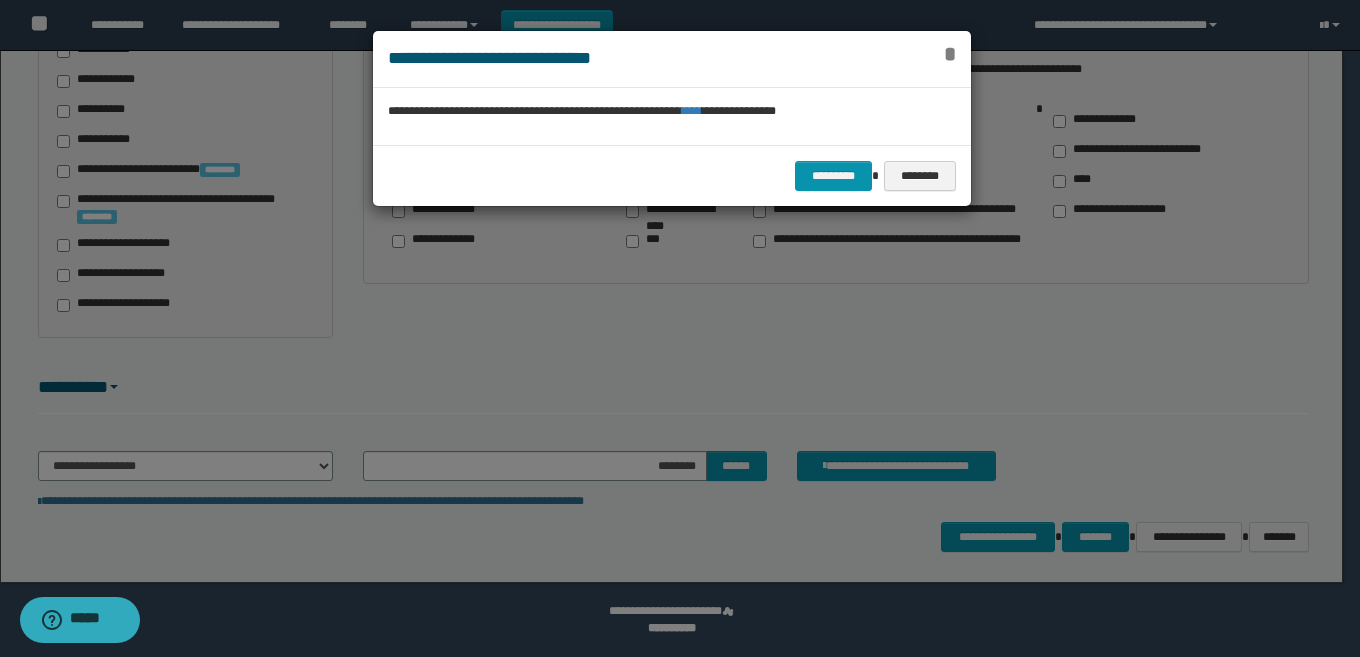 click on "*" at bounding box center [950, 54] 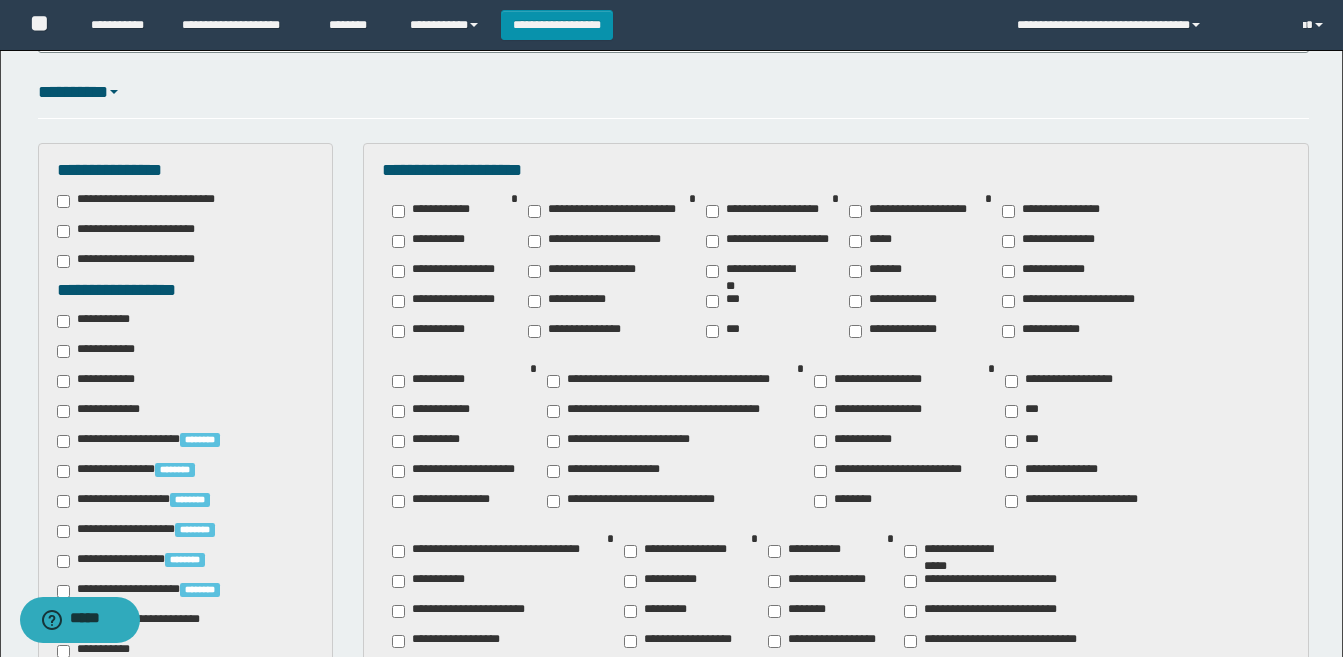 scroll, scrollTop: 31, scrollLeft: 0, axis: vertical 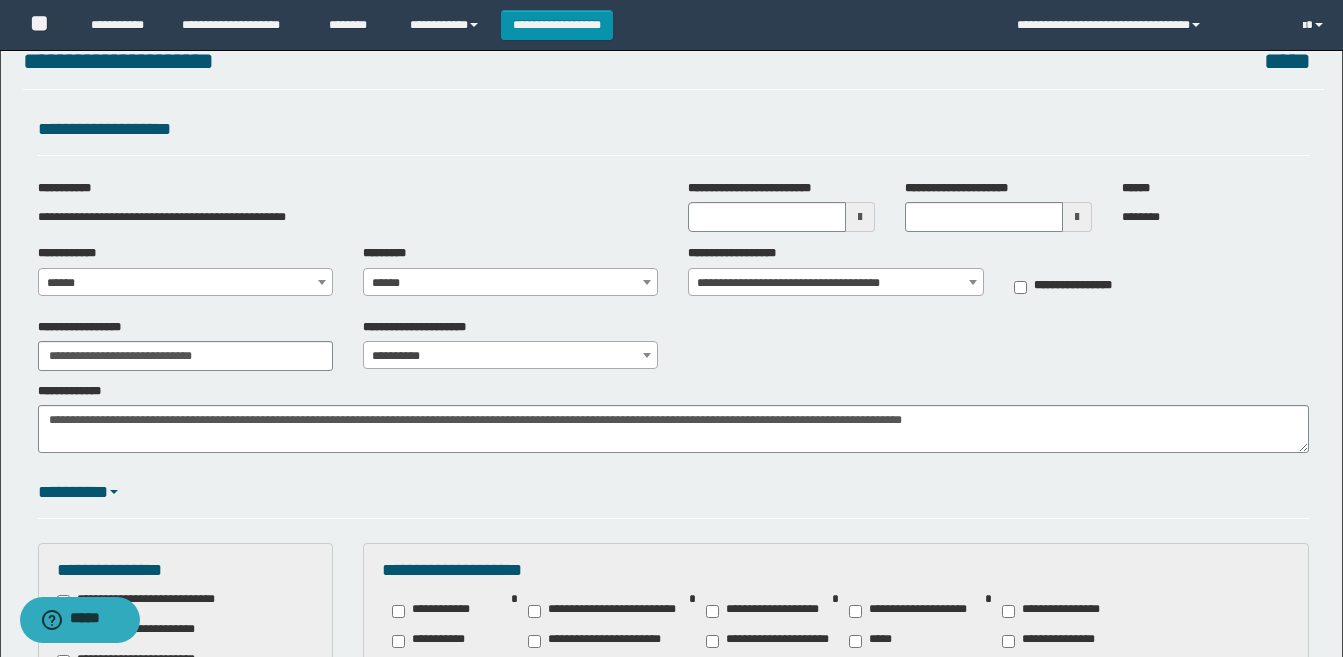 click at bounding box center [860, 217] 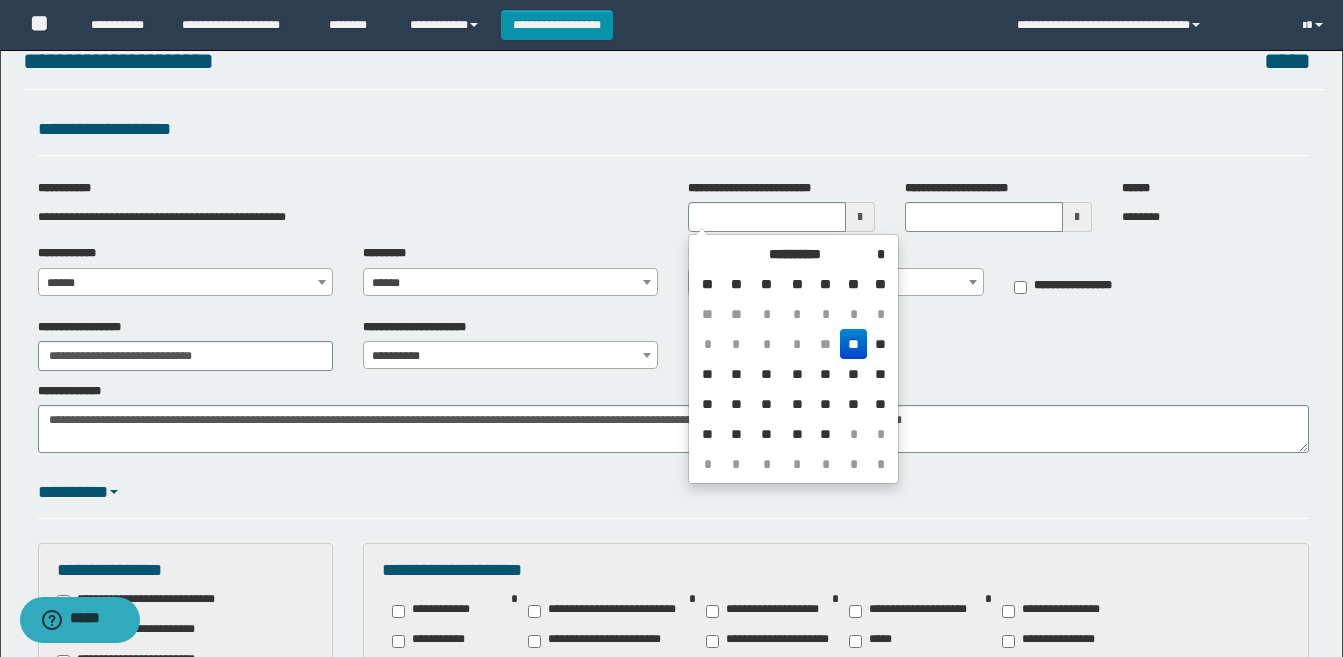 click on "**" at bounding box center (853, 344) 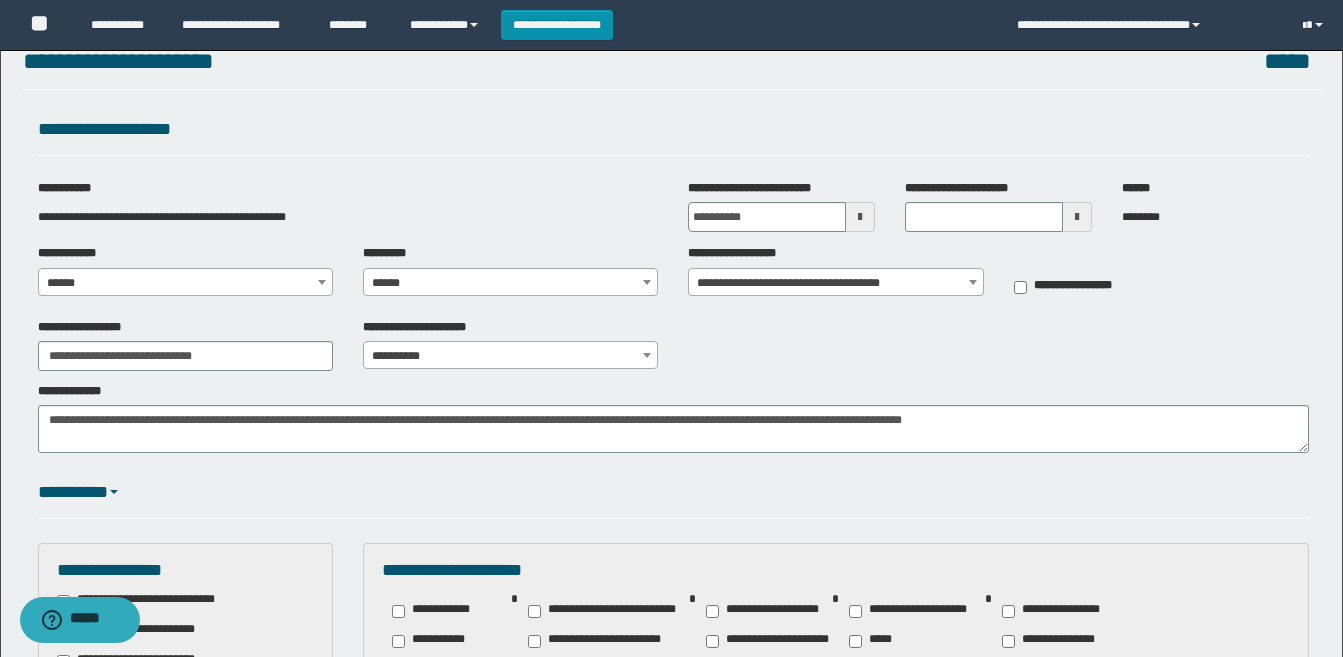 click at bounding box center [1077, 217] 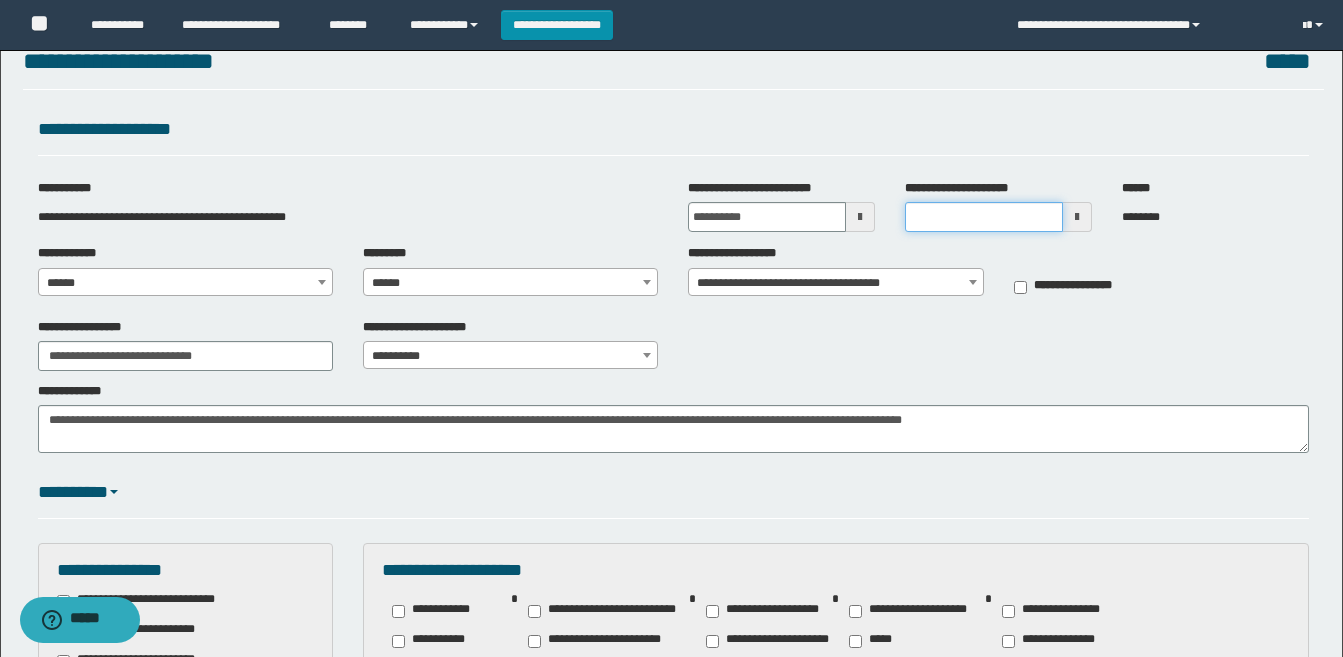 click on "**********" at bounding box center [984, 217] 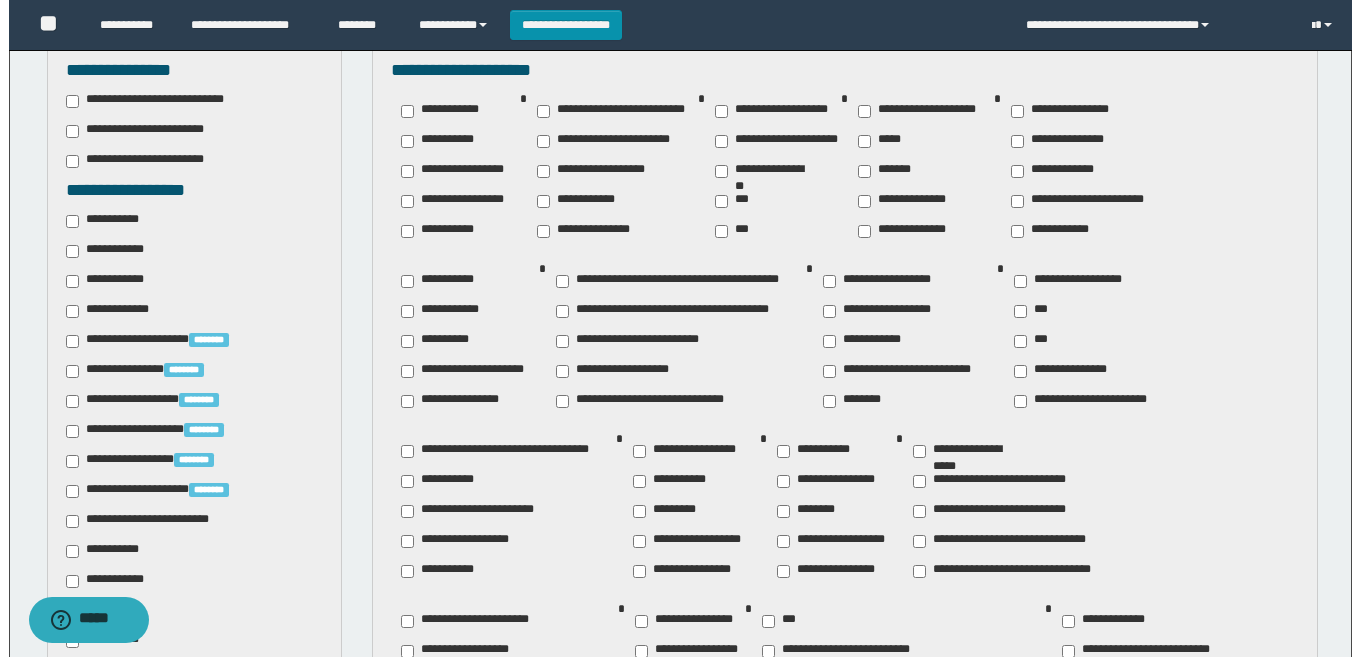 scroll, scrollTop: 1031, scrollLeft: 0, axis: vertical 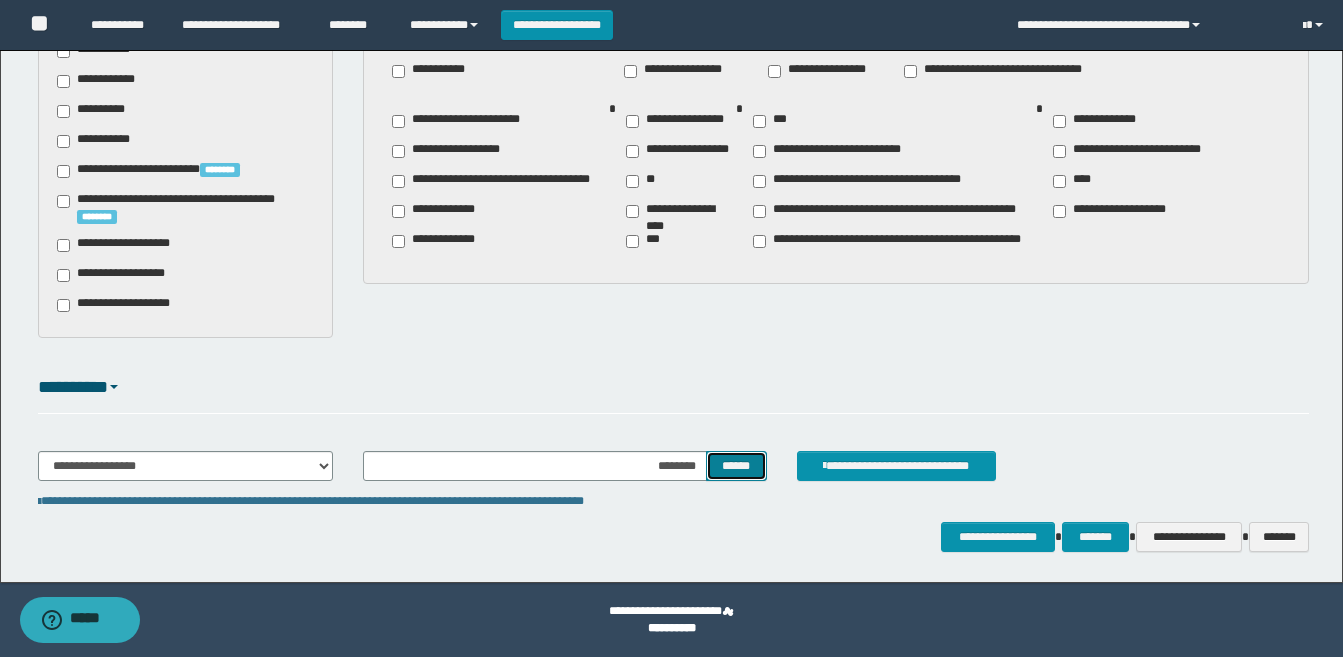 click on "******" at bounding box center [736, 466] 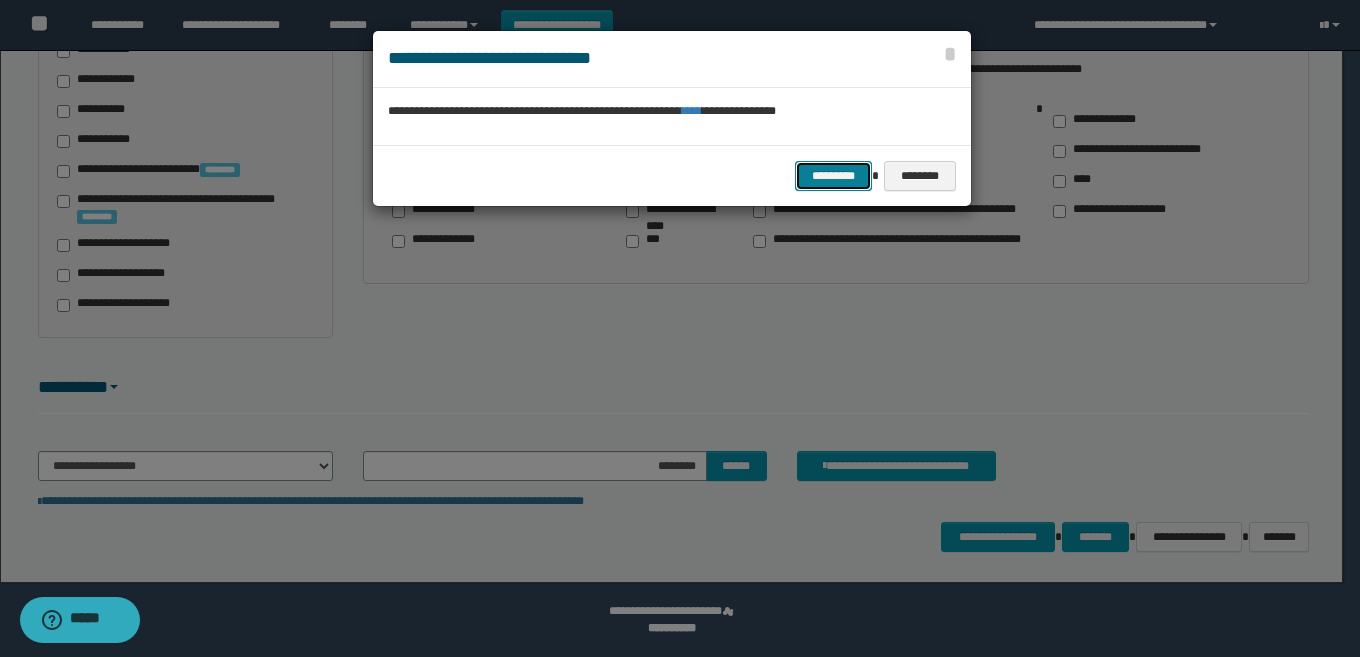 click on "*********" at bounding box center (833, 176) 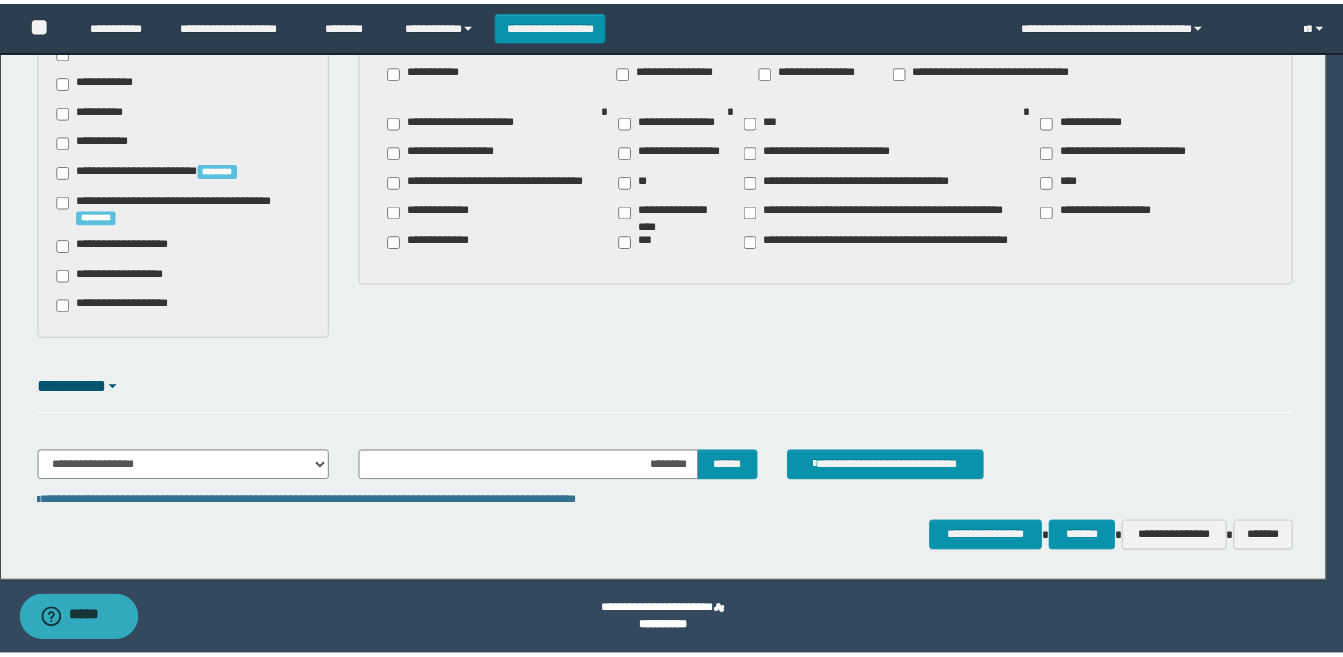 scroll, scrollTop: 0, scrollLeft: 0, axis: both 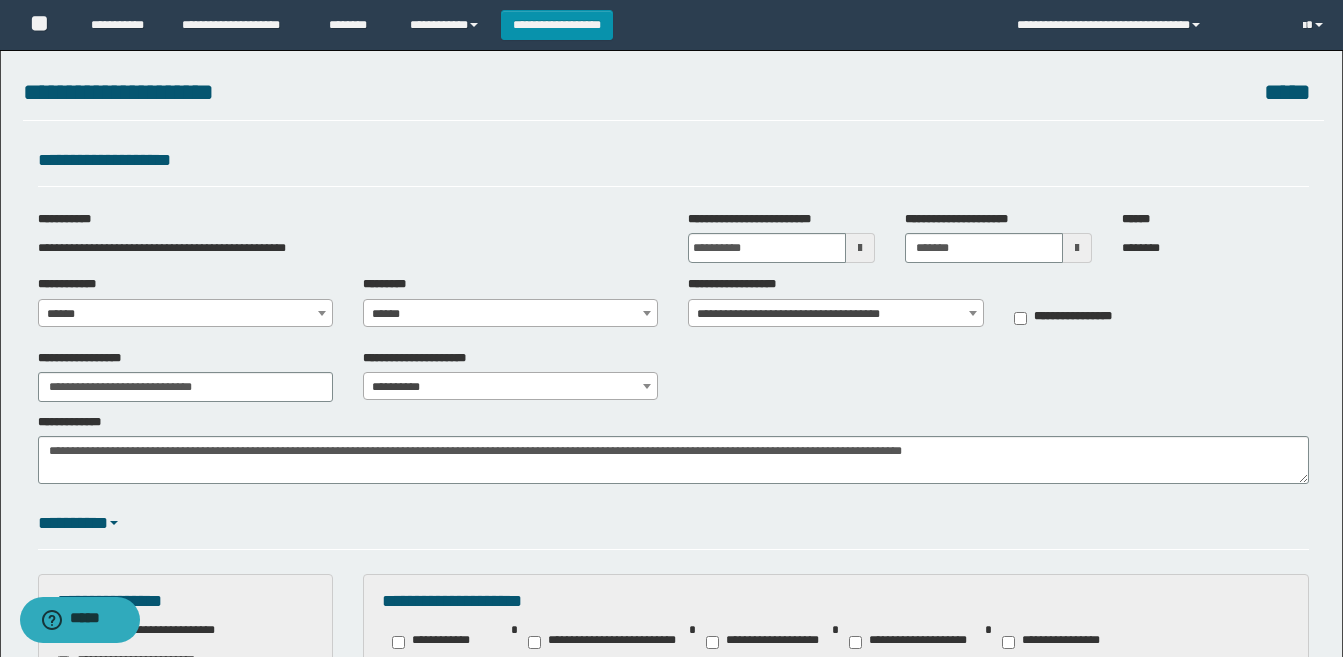 click at bounding box center (860, 248) 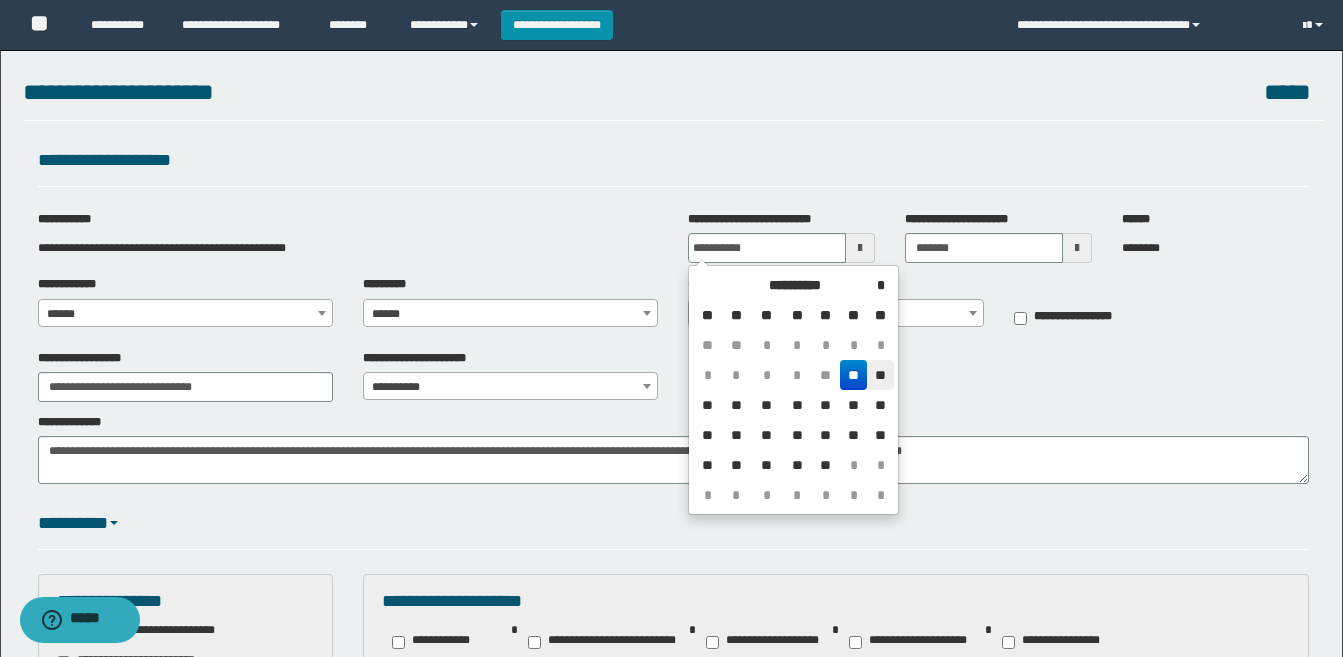 click on "**" at bounding box center (880, 375) 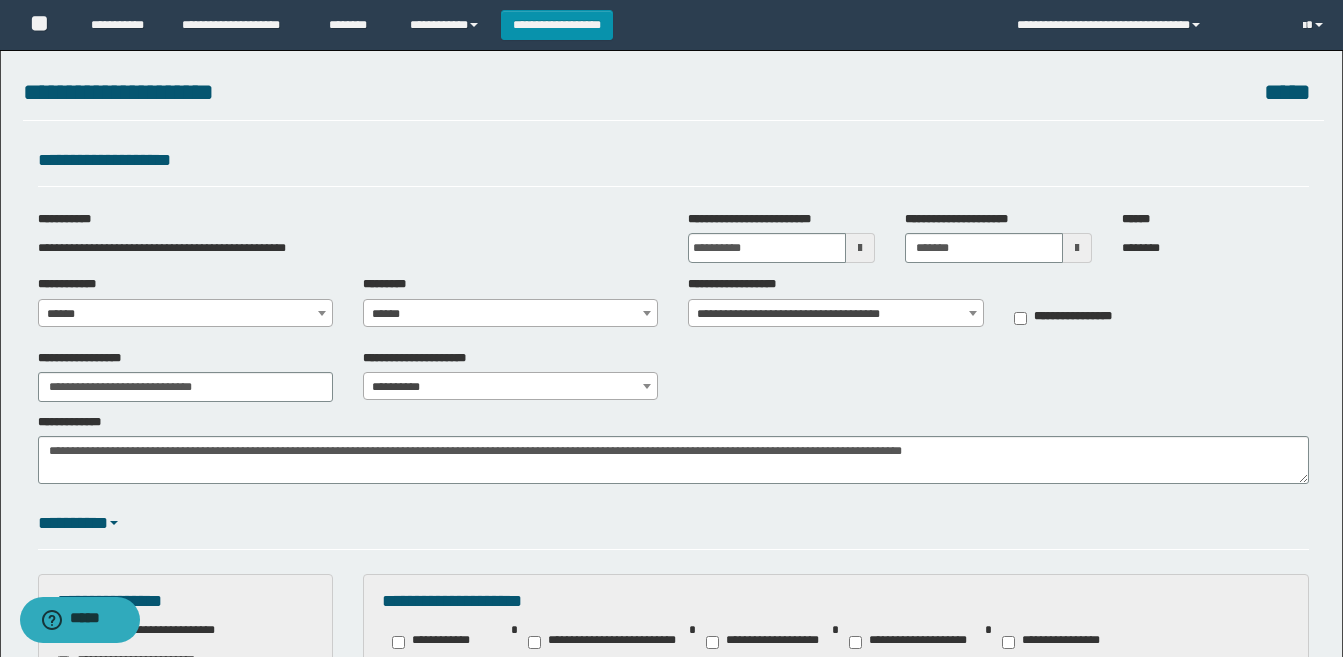 type on "**********" 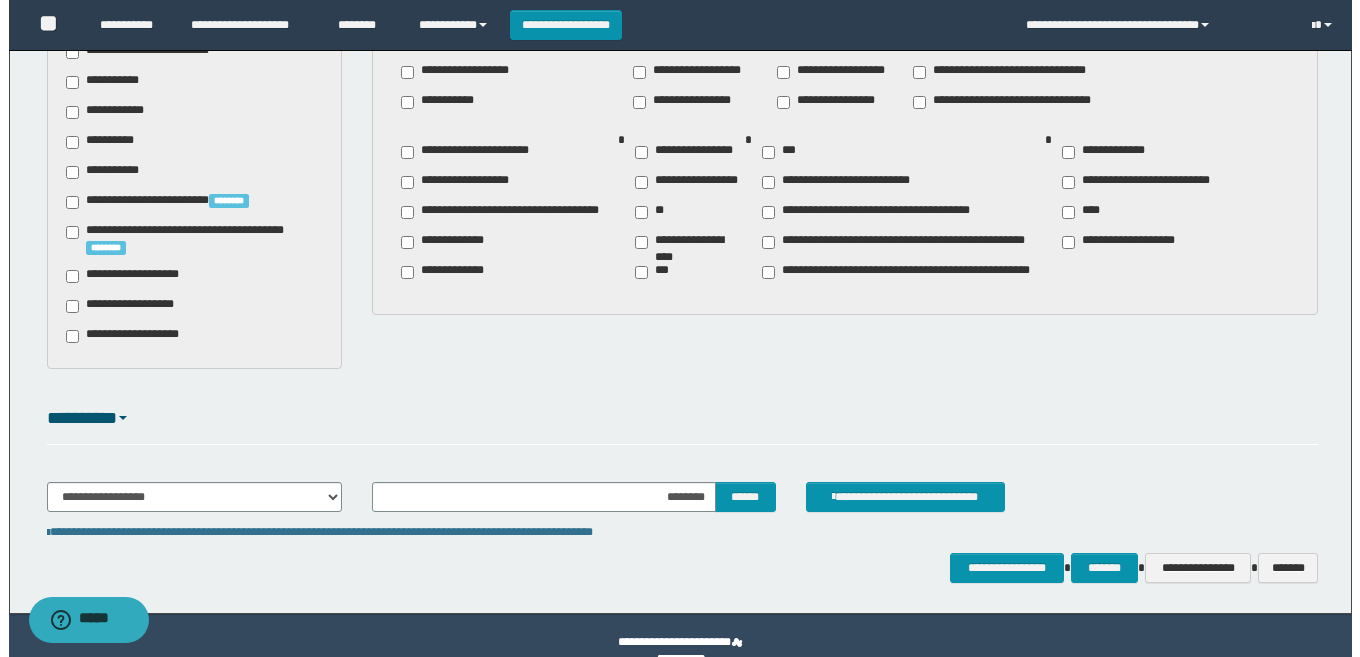 scroll, scrollTop: 1031, scrollLeft: 0, axis: vertical 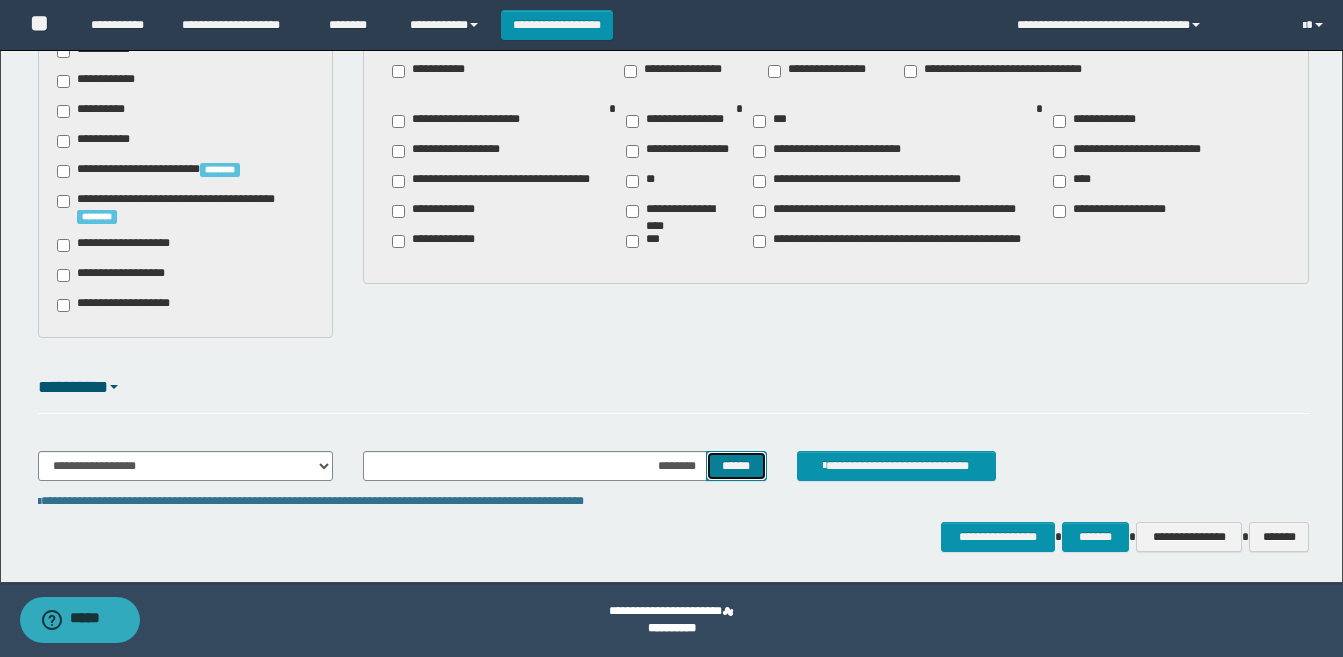 click on "******" at bounding box center (736, 466) 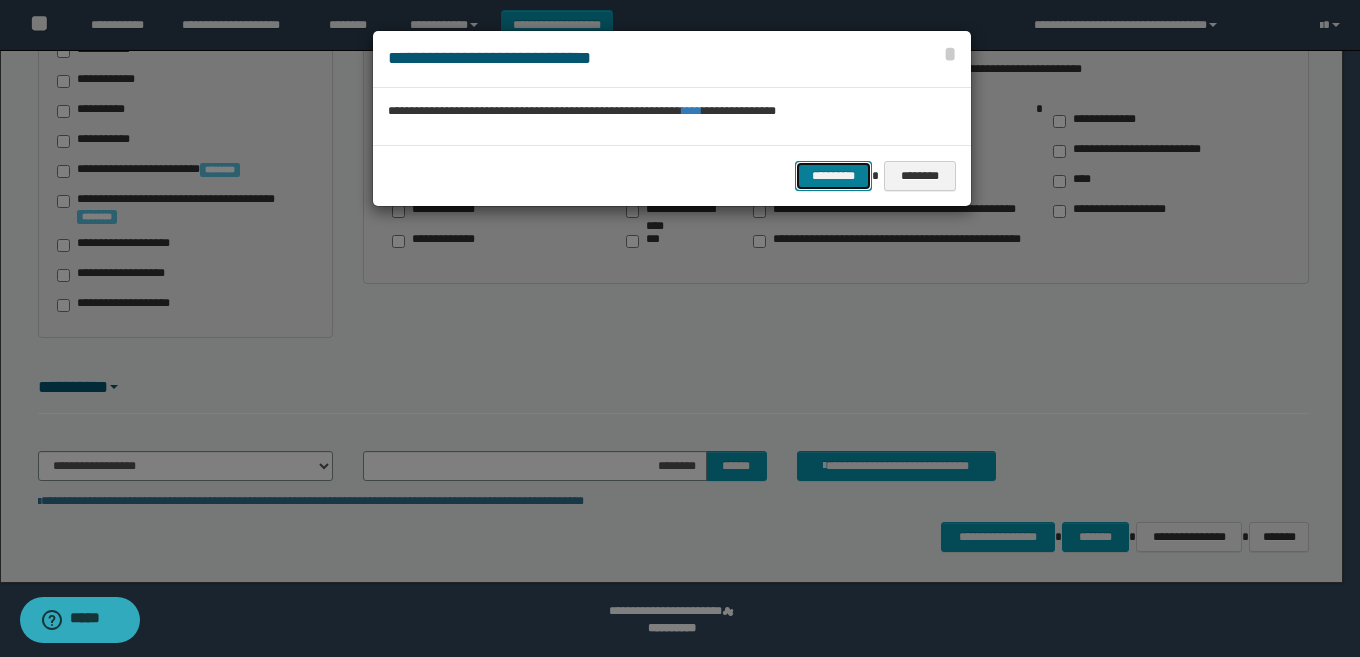 click on "*********" at bounding box center (833, 176) 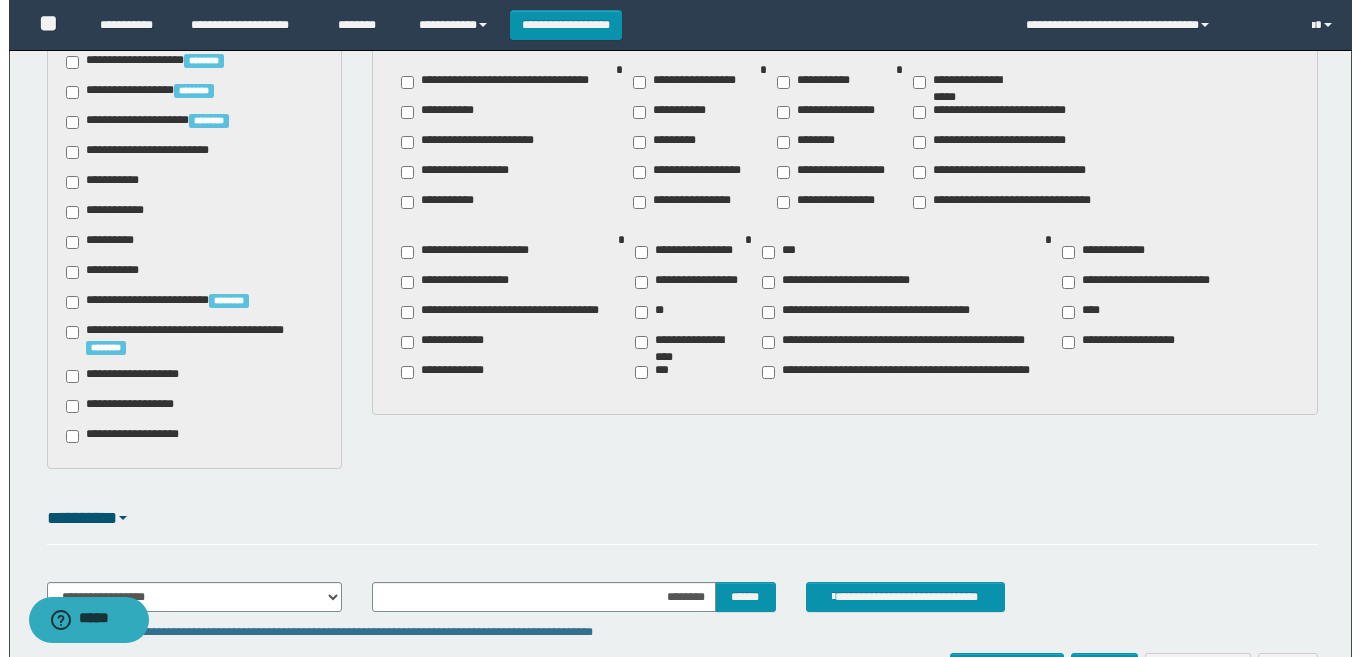 scroll, scrollTop: 1031, scrollLeft: 0, axis: vertical 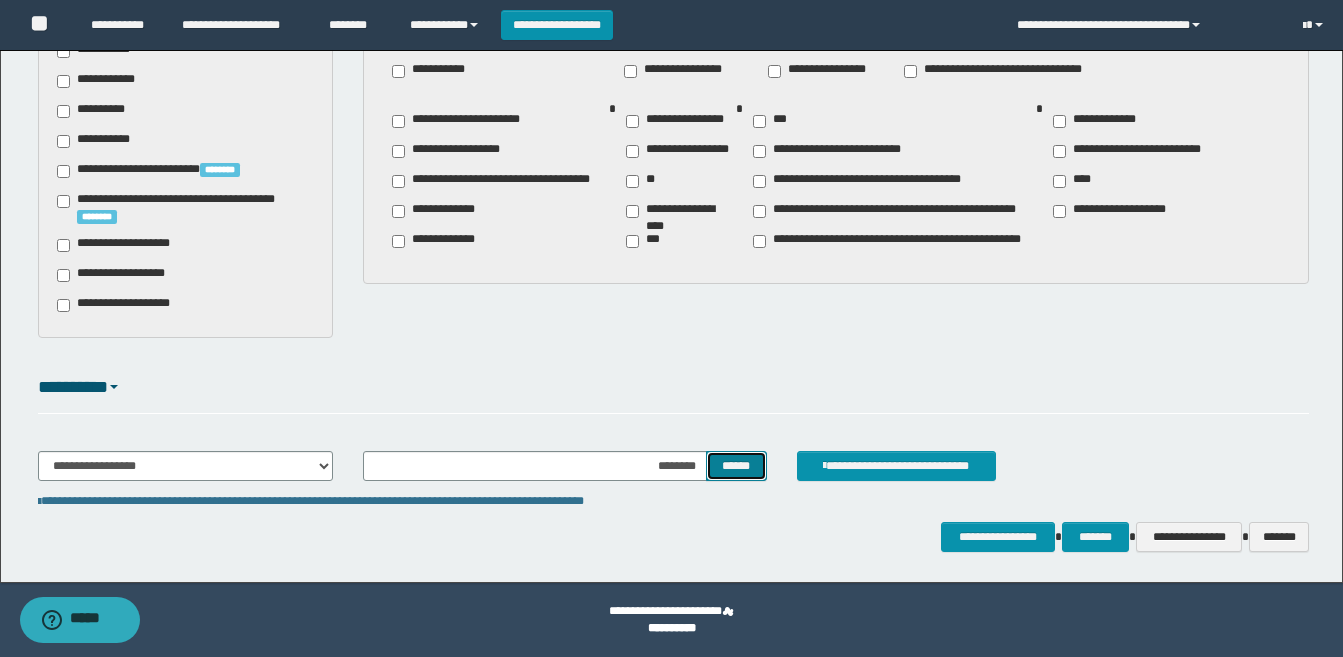 click on "******" at bounding box center (736, 466) 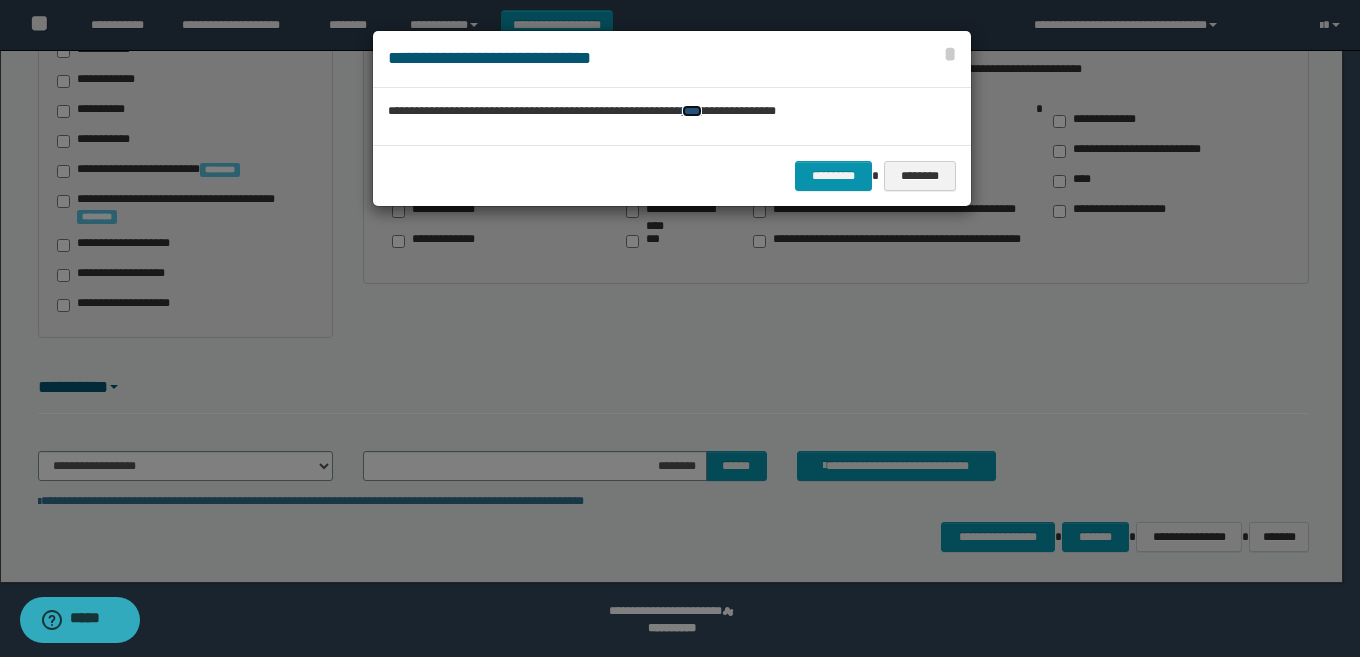 click on "****" at bounding box center [692, 111] 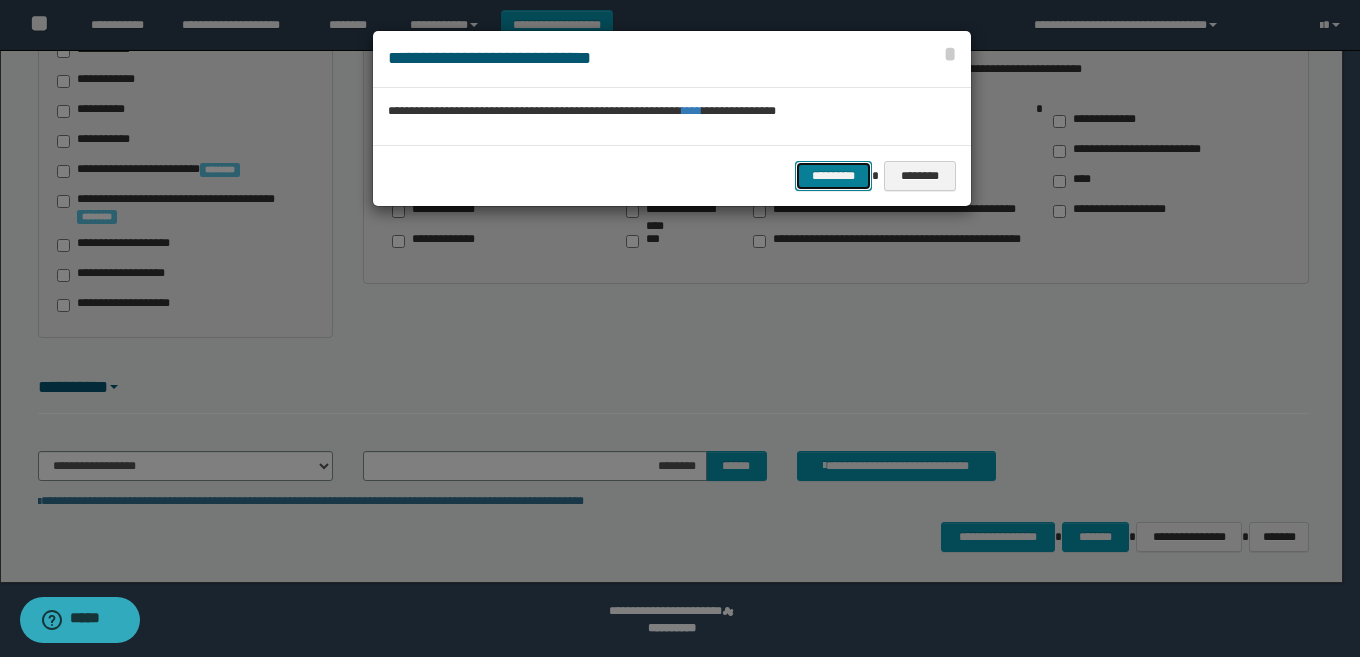 click on "*********" at bounding box center (833, 176) 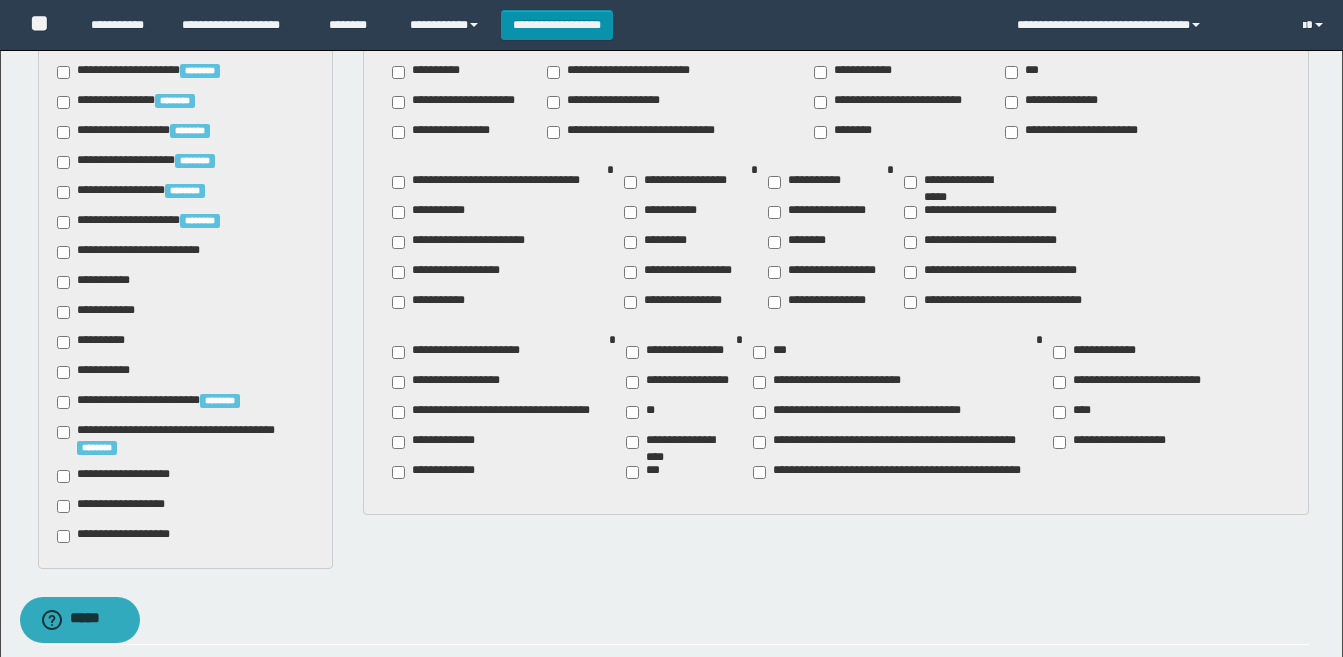 scroll, scrollTop: 1031, scrollLeft: 0, axis: vertical 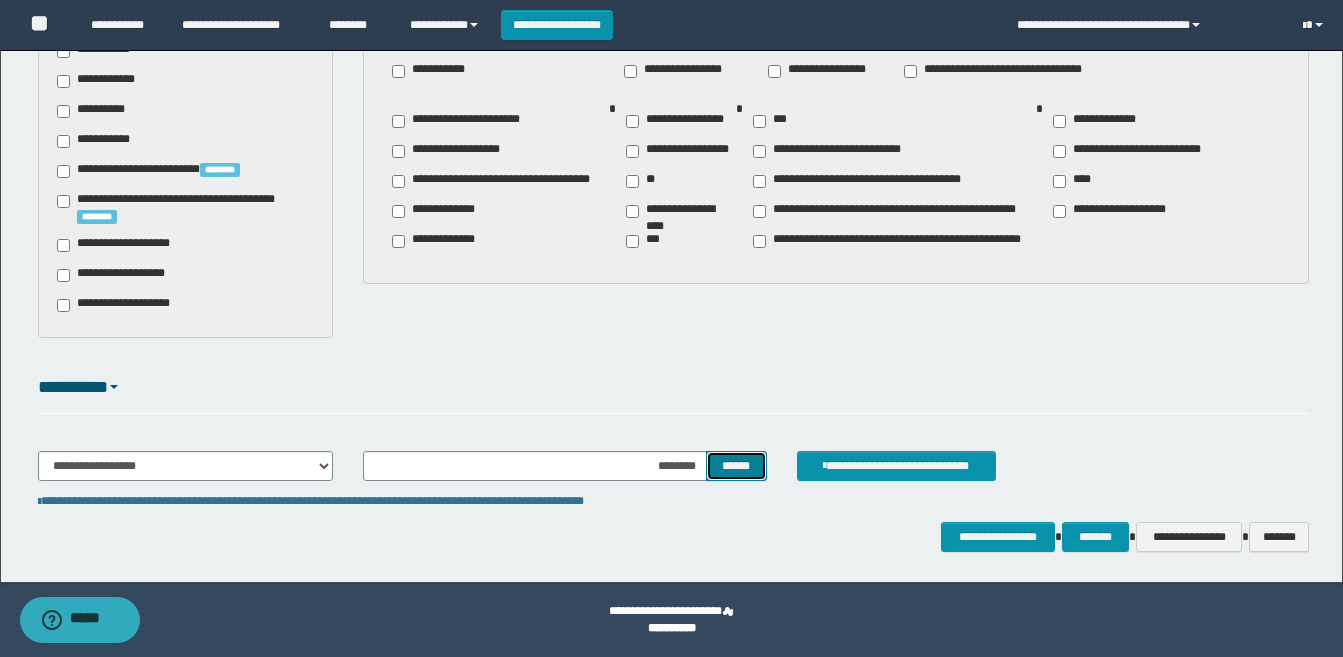 click on "******" at bounding box center (736, 466) 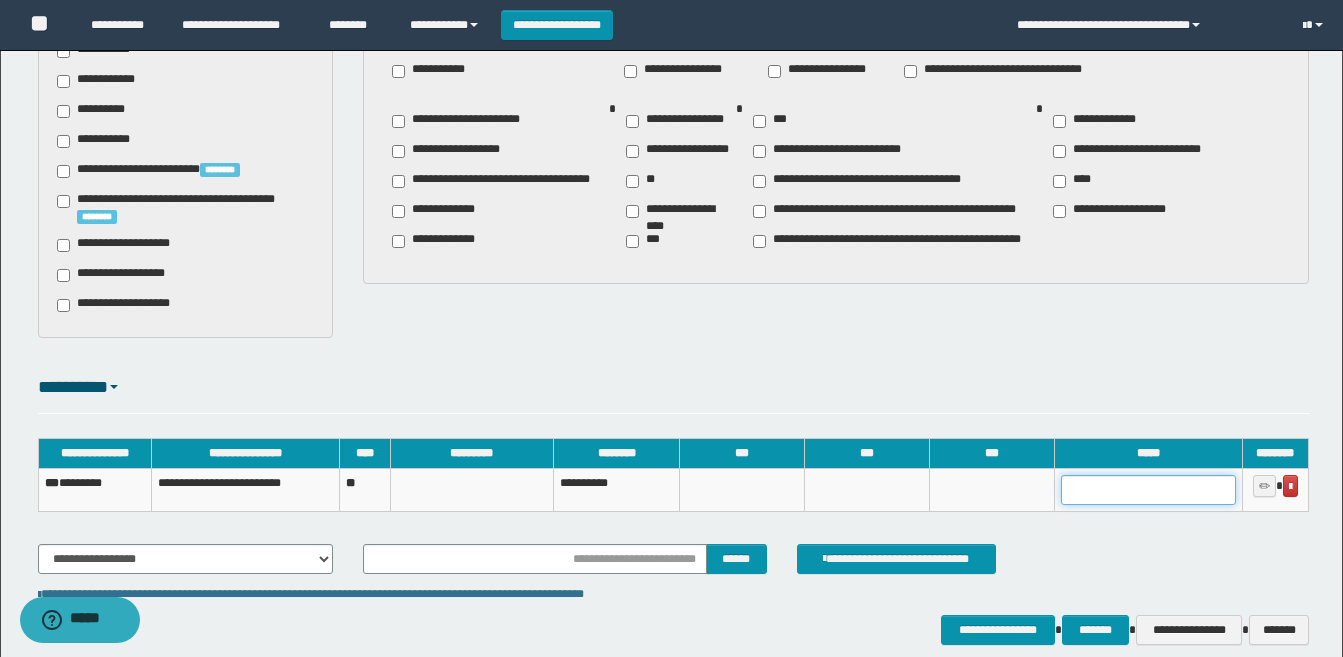 click at bounding box center [1148, 490] 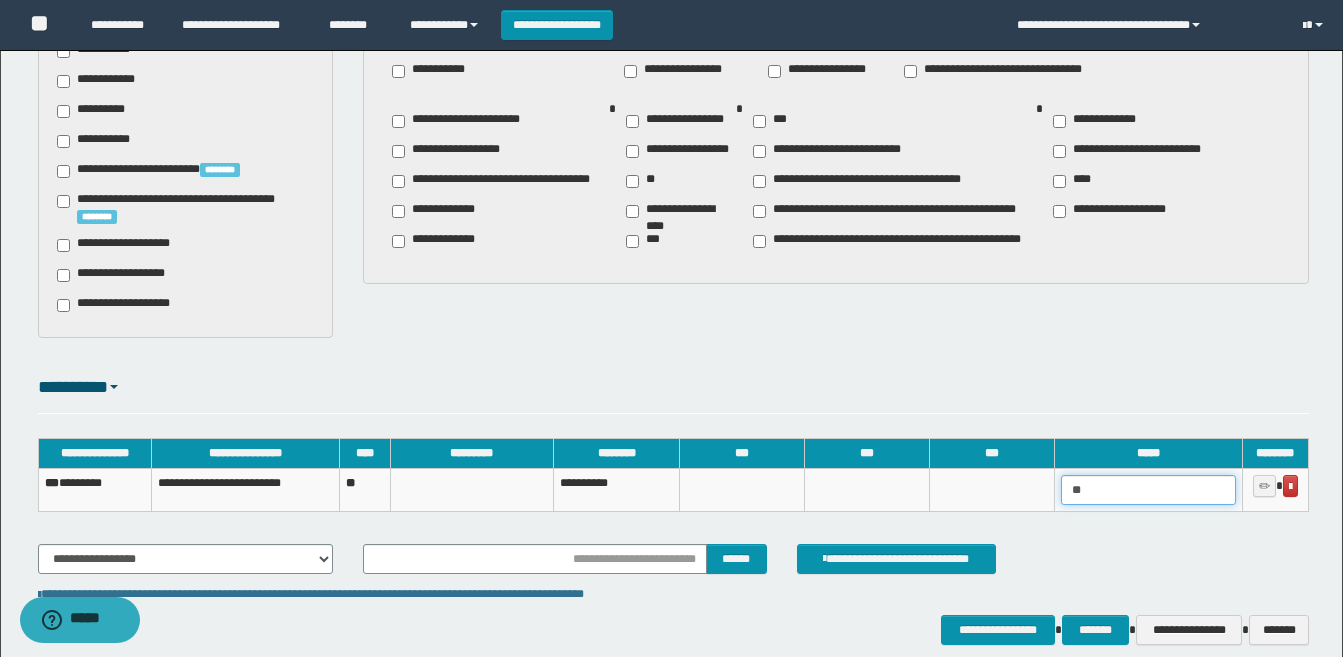 type on "*" 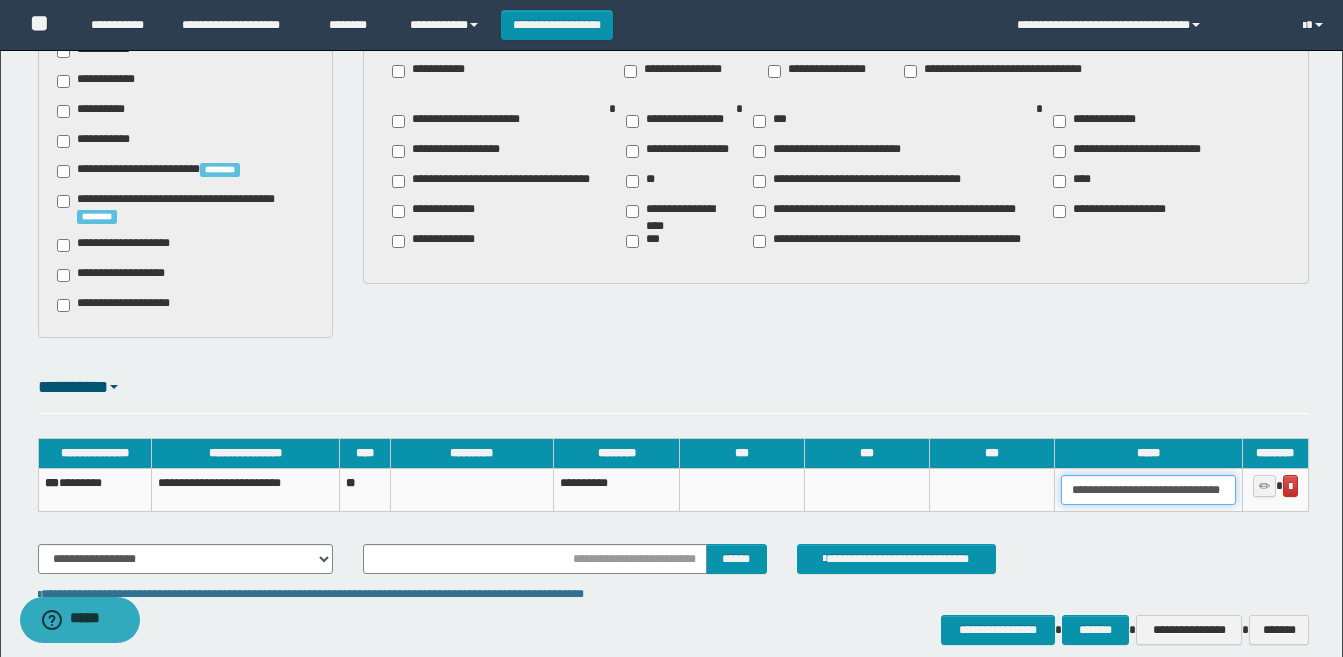 scroll, scrollTop: 0, scrollLeft: 70, axis: horizontal 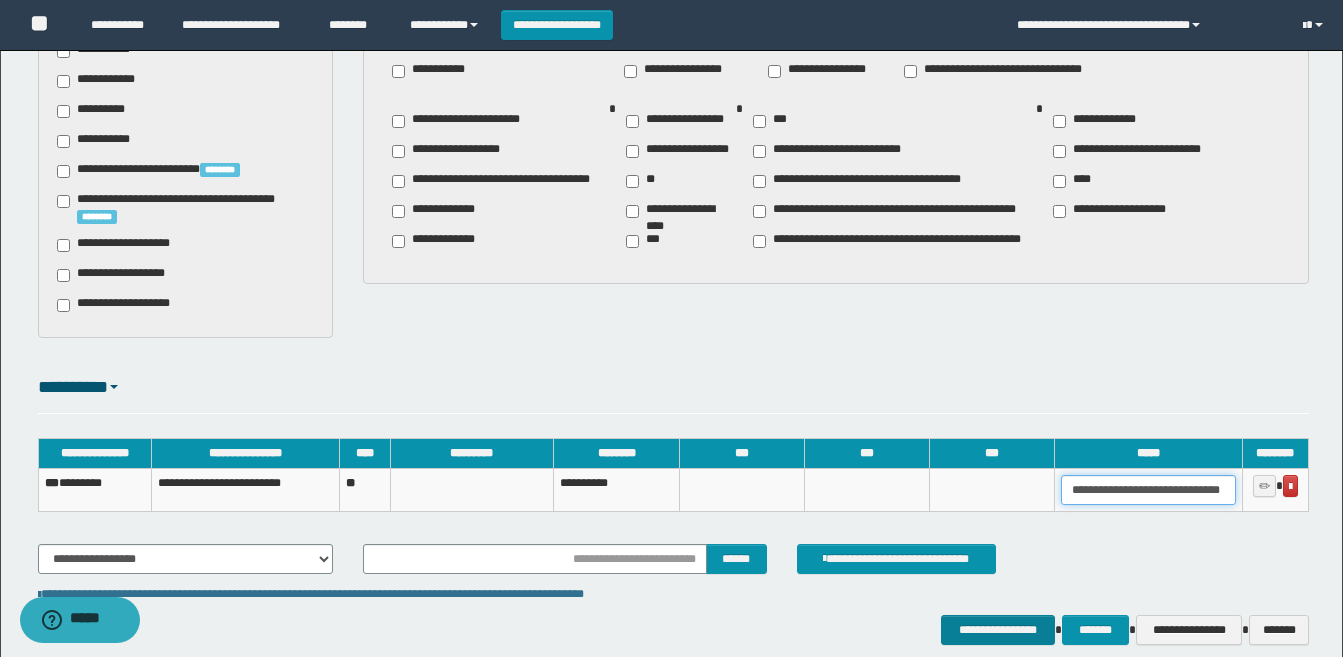 type on "**********" 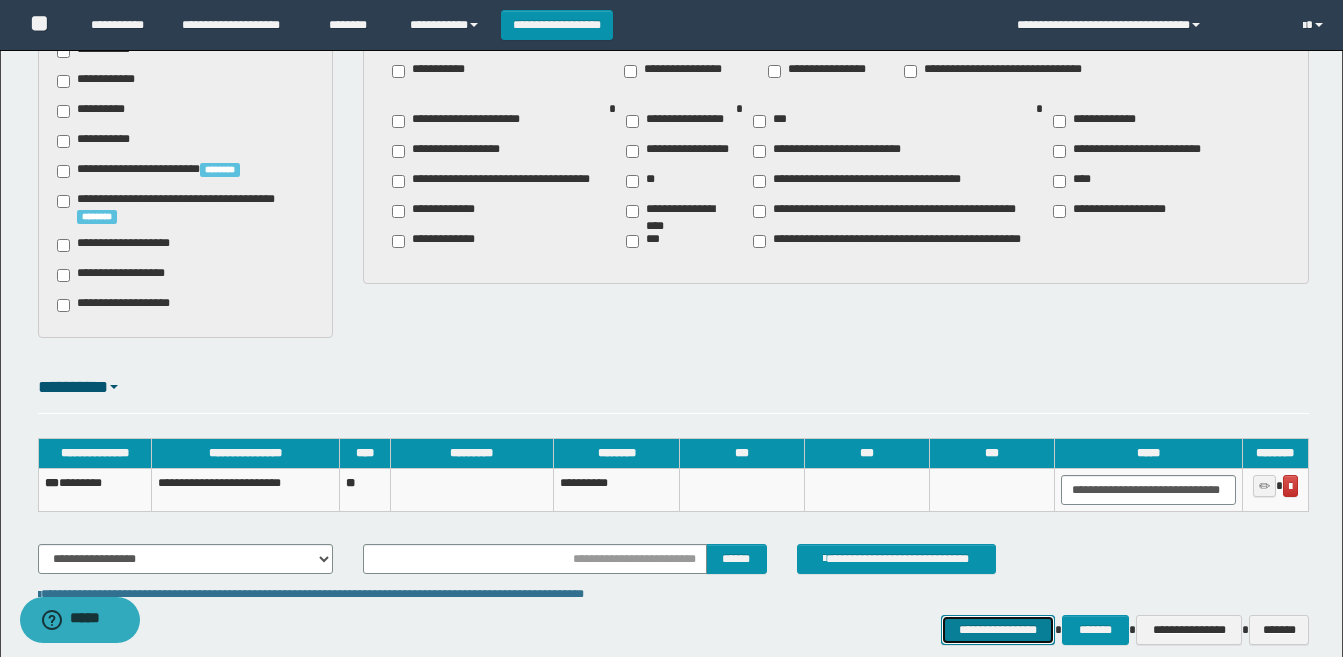 click on "**********" at bounding box center [998, 630] 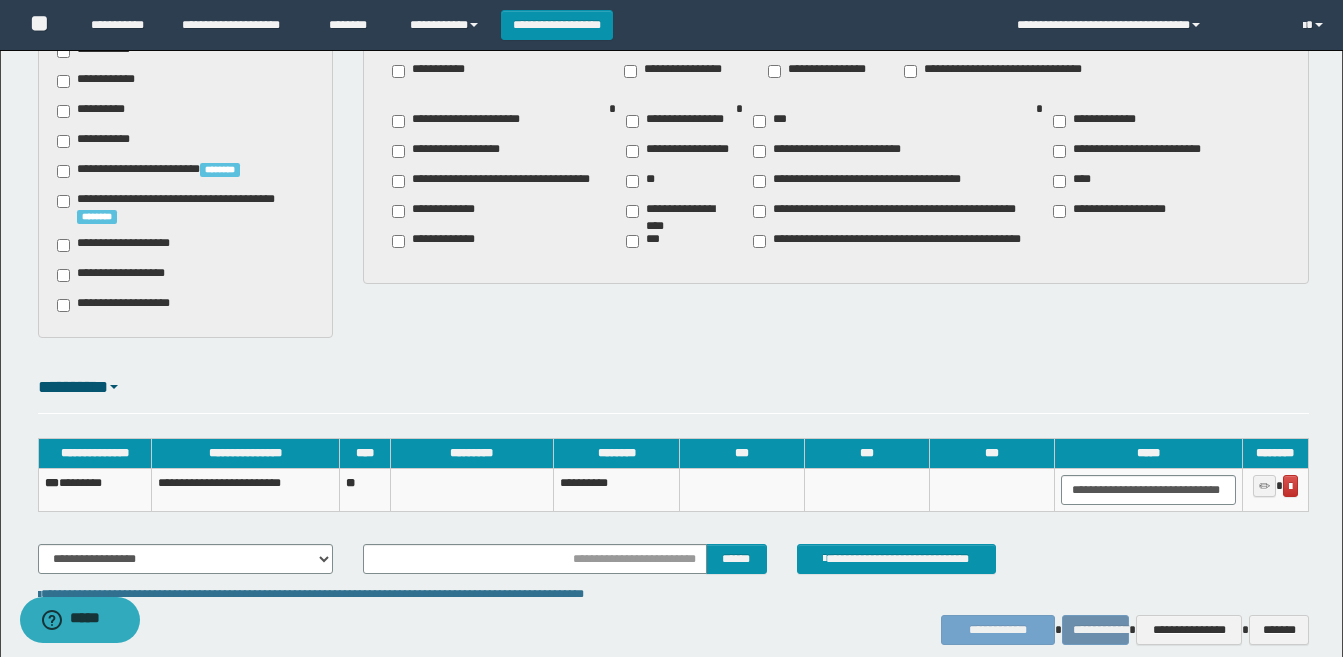 scroll, scrollTop: 0, scrollLeft: 0, axis: both 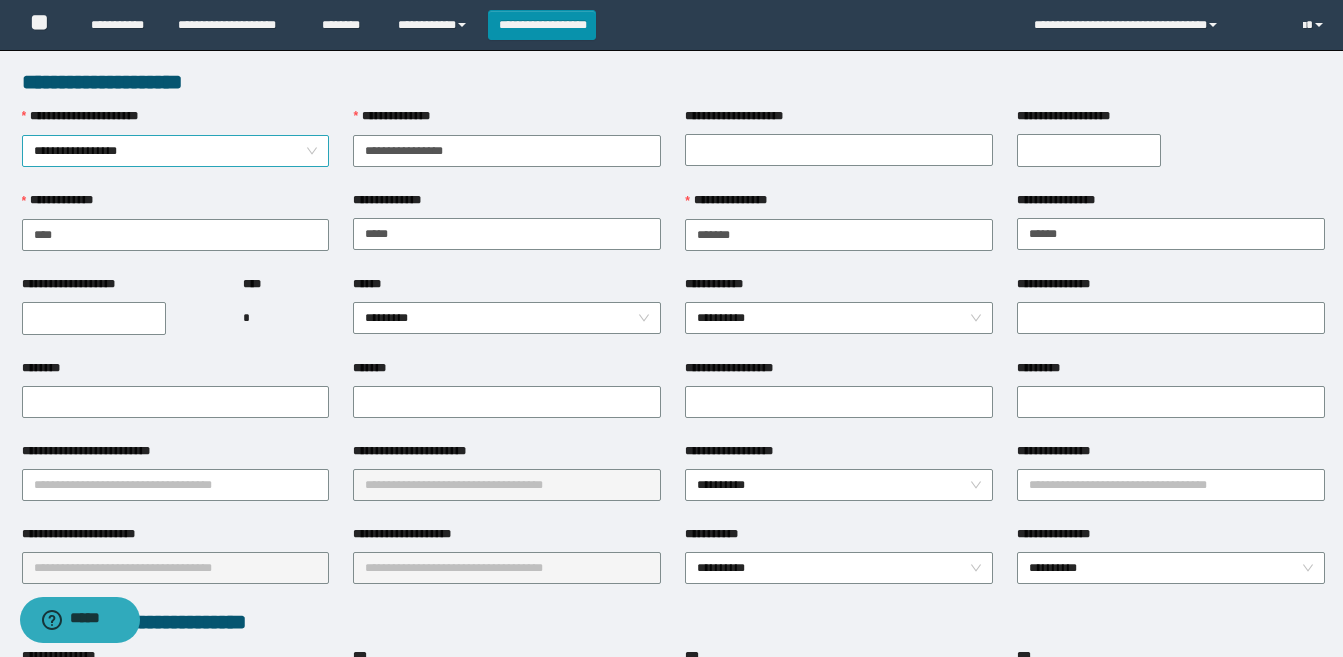 drag, startPoint x: 468, startPoint y: 153, endPoint x: 318, endPoint y: 152, distance: 150.00333 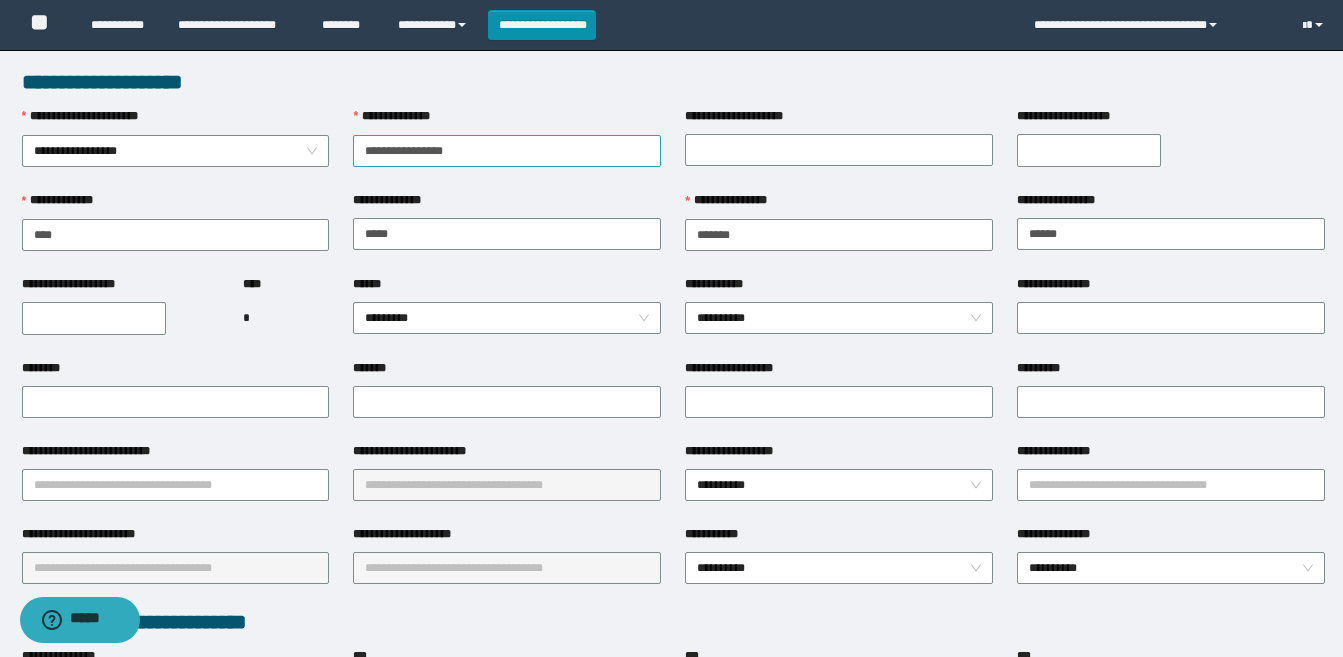 click on "**********" at bounding box center (507, 151) 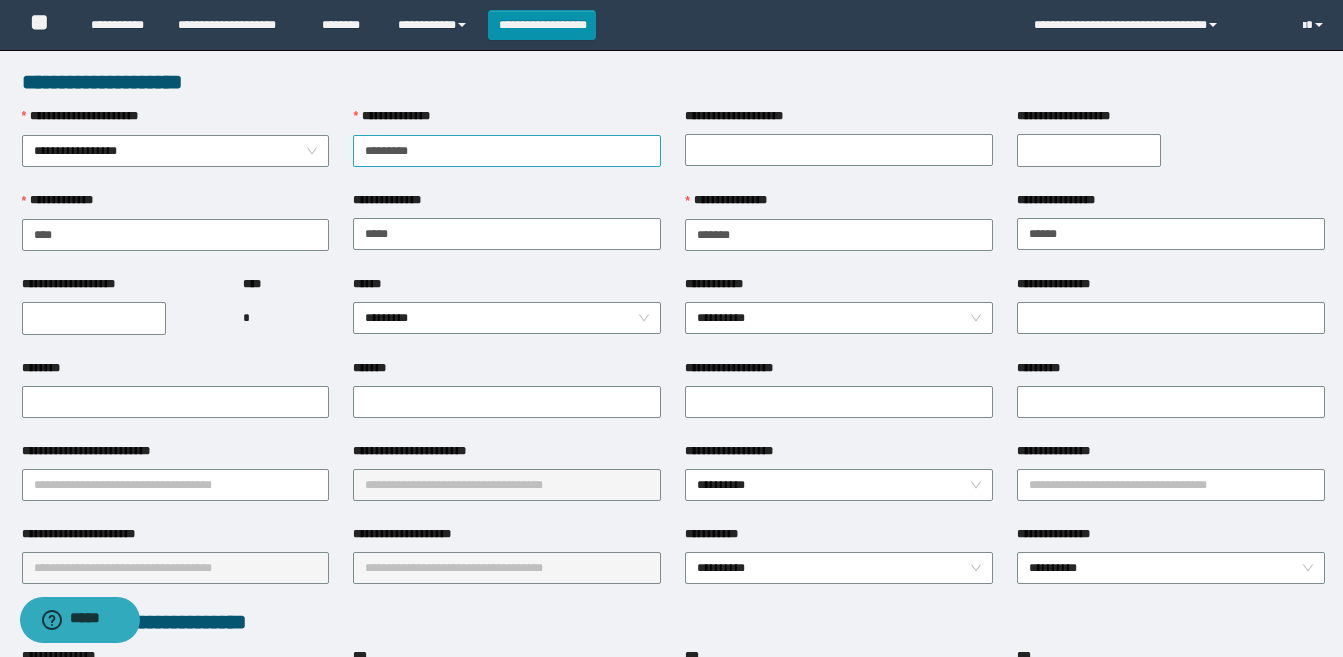 type on "********" 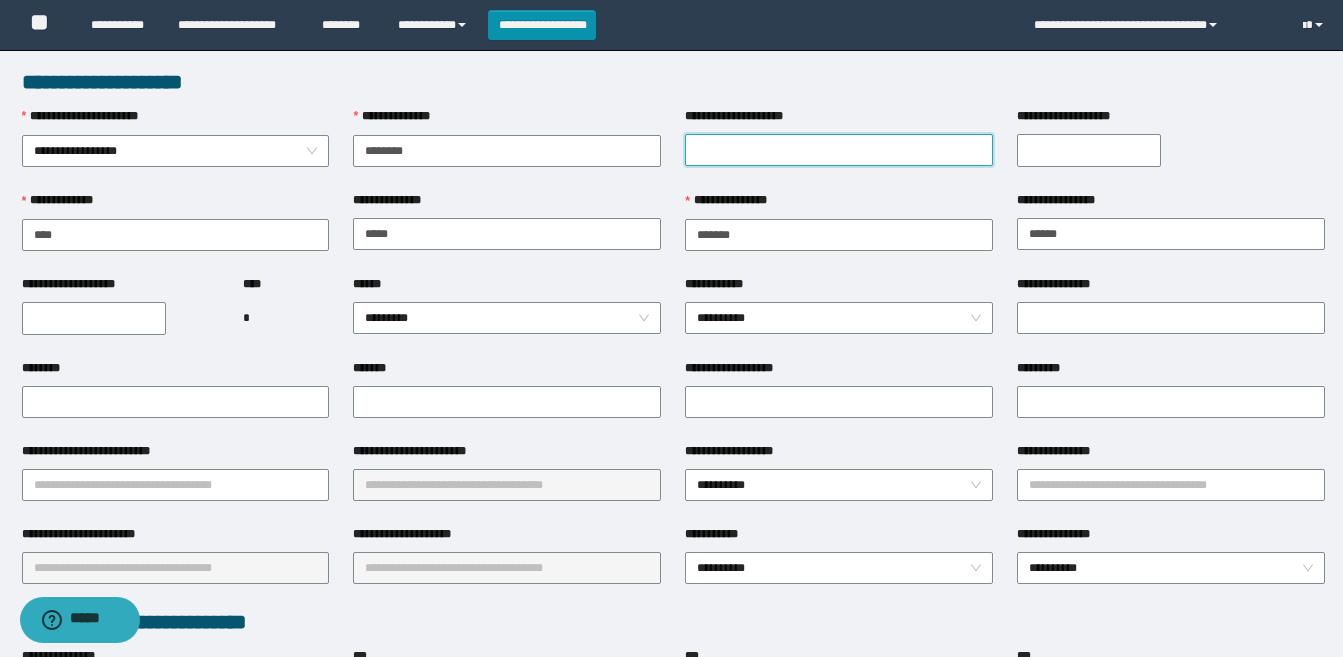 click on "**********" at bounding box center [839, 150] 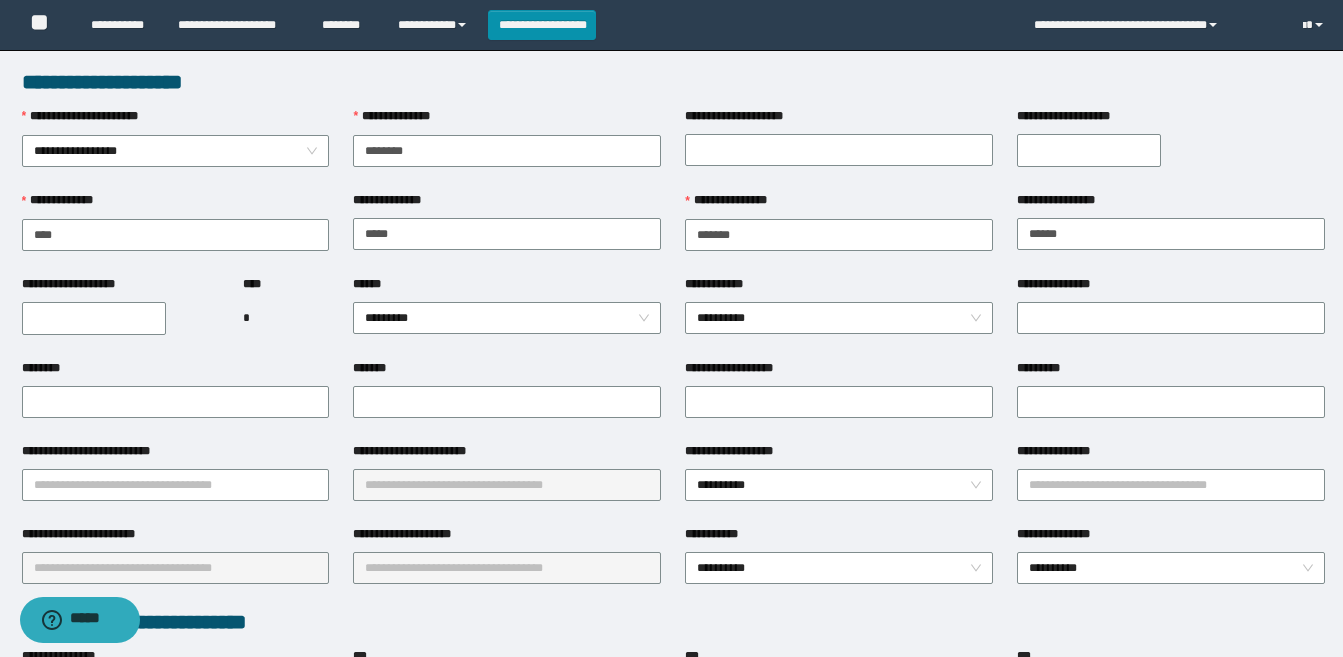 click on "**********" at bounding box center [94, 318] 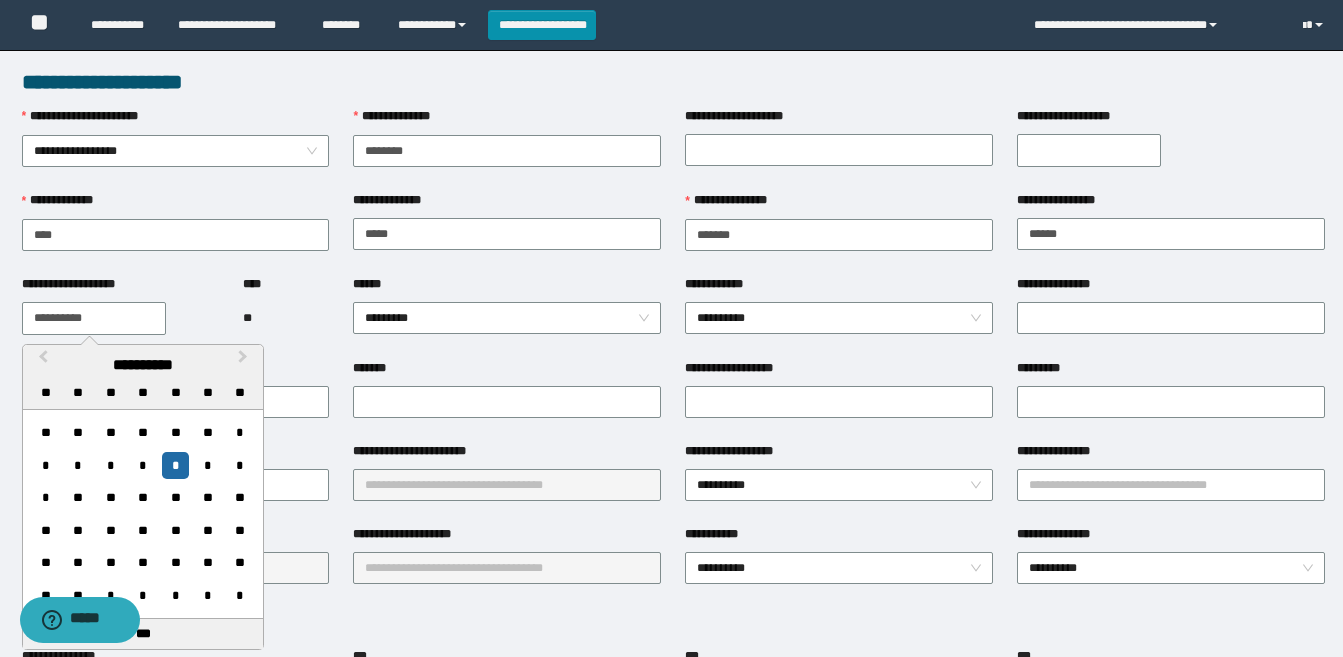 type on "**********" 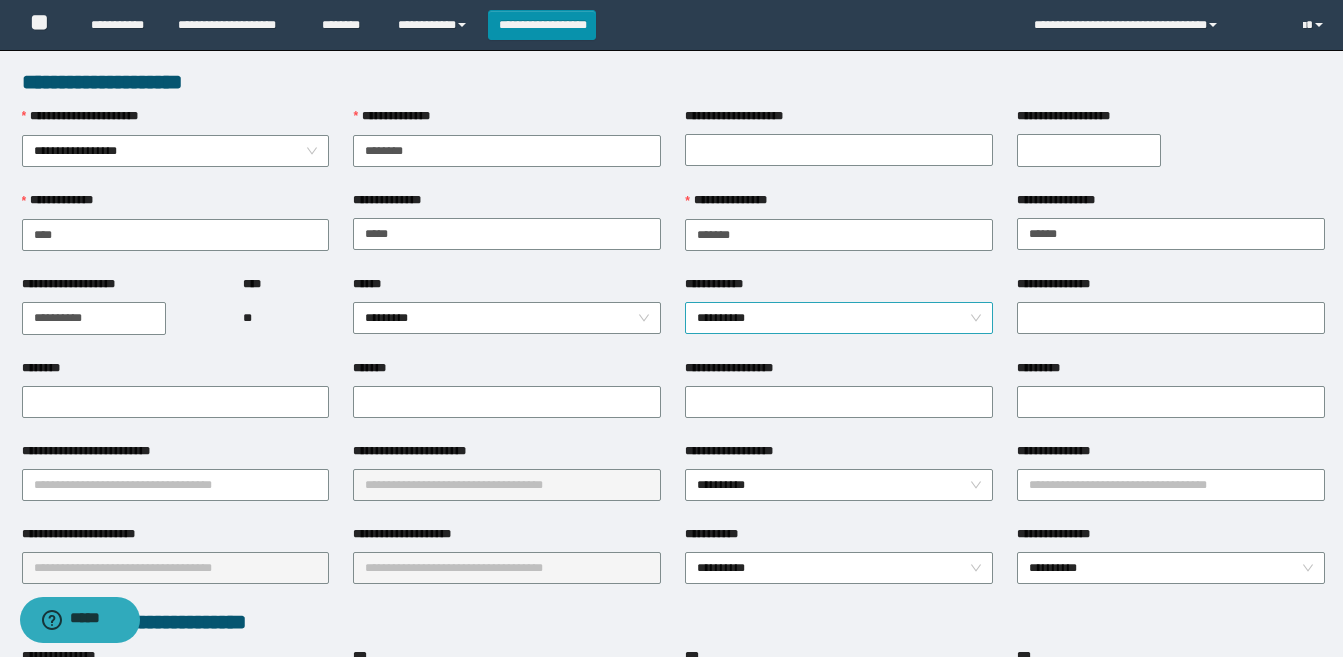 click on "**********" at bounding box center [839, 318] 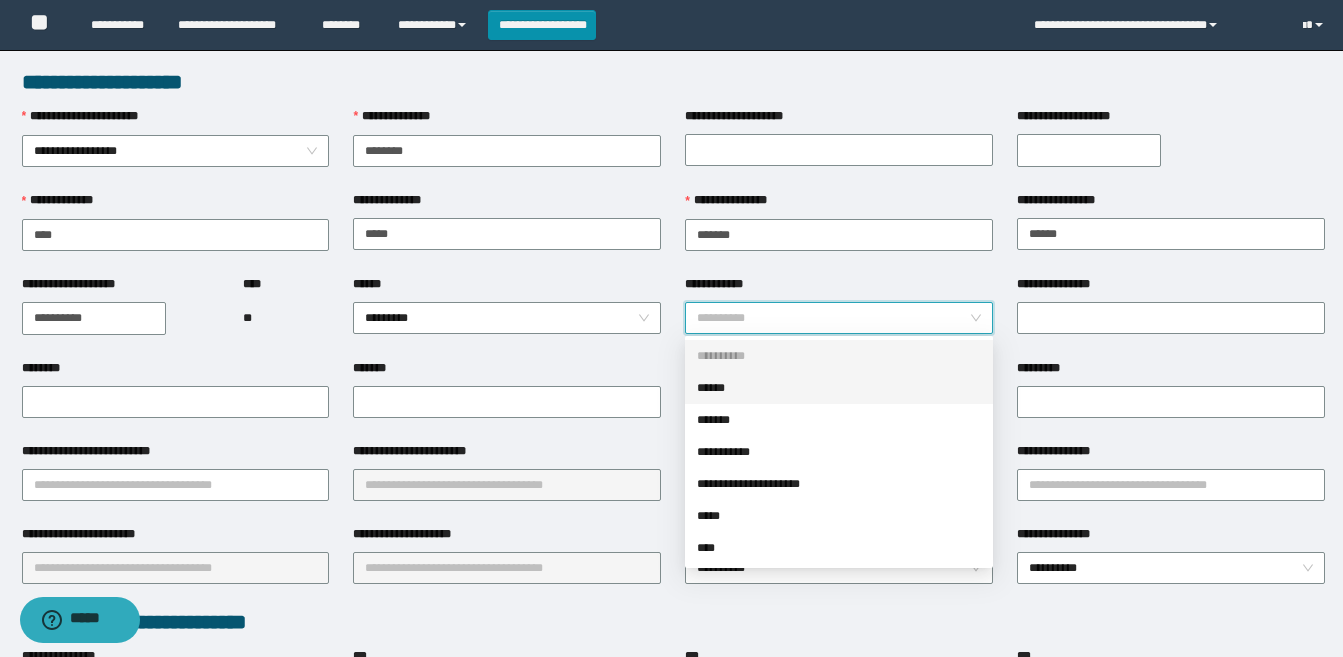 click on "******" at bounding box center [839, 388] 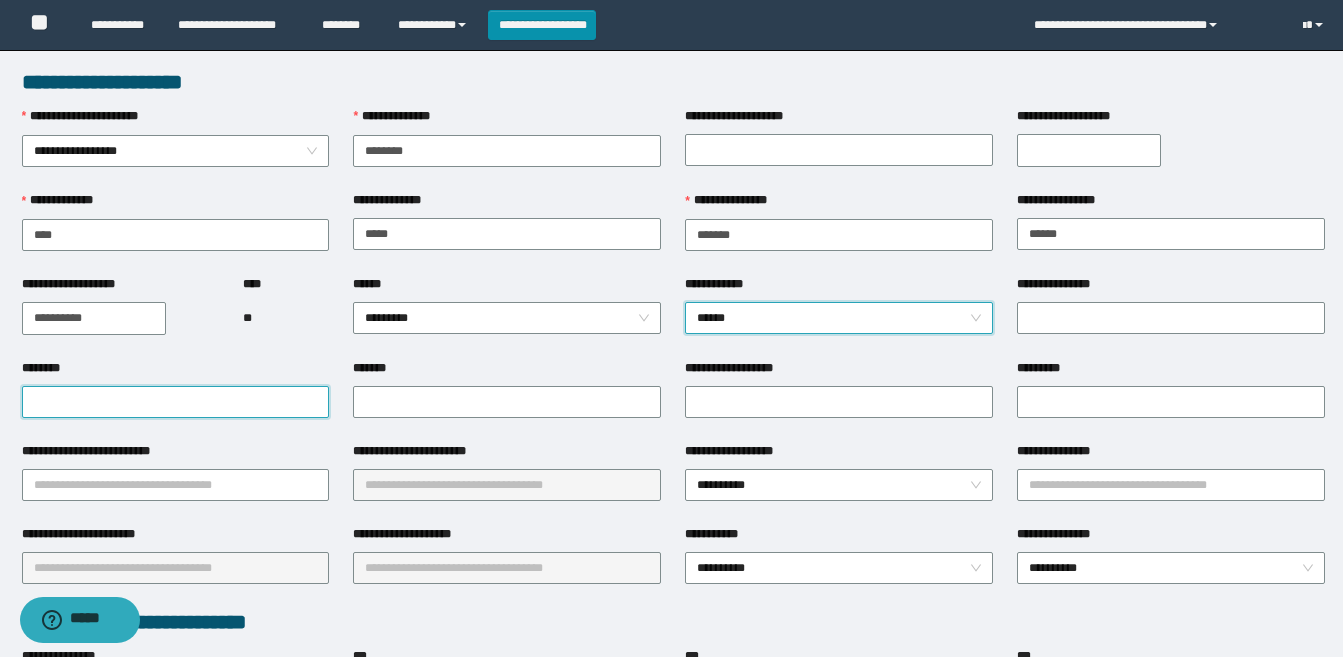 click on "********" at bounding box center (176, 402) 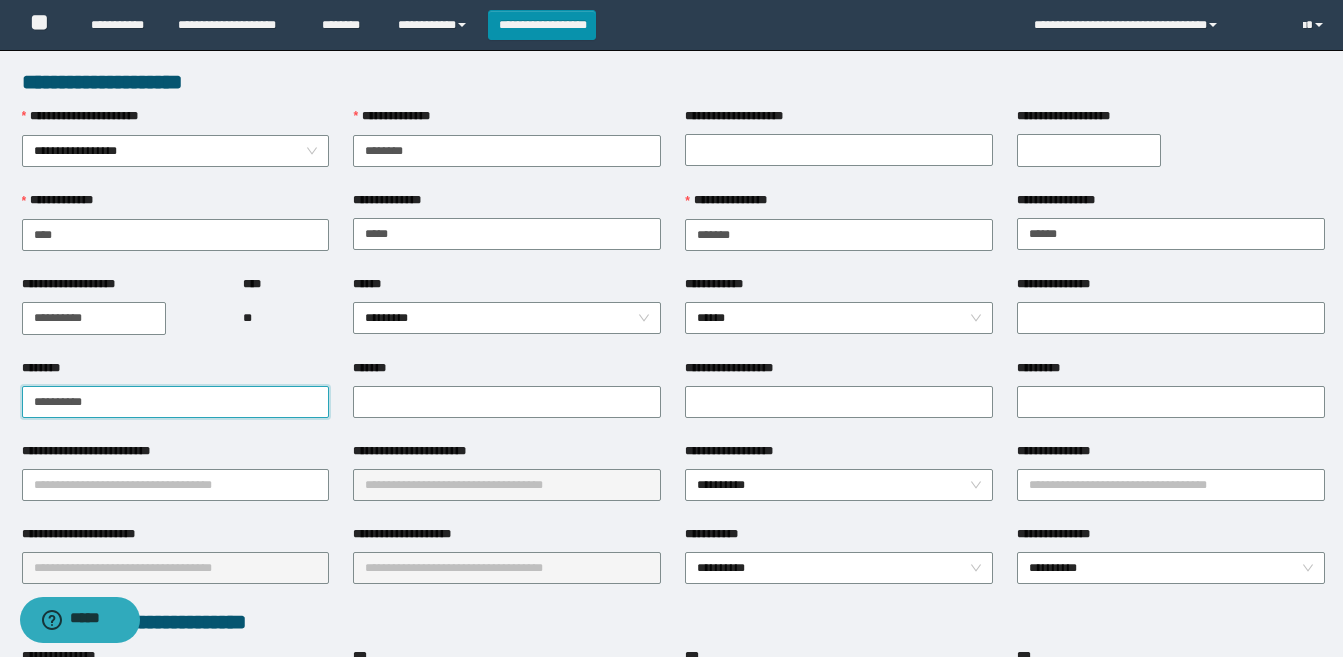 drag, startPoint x: 173, startPoint y: 410, endPoint x: 5, endPoint y: 398, distance: 168.42802 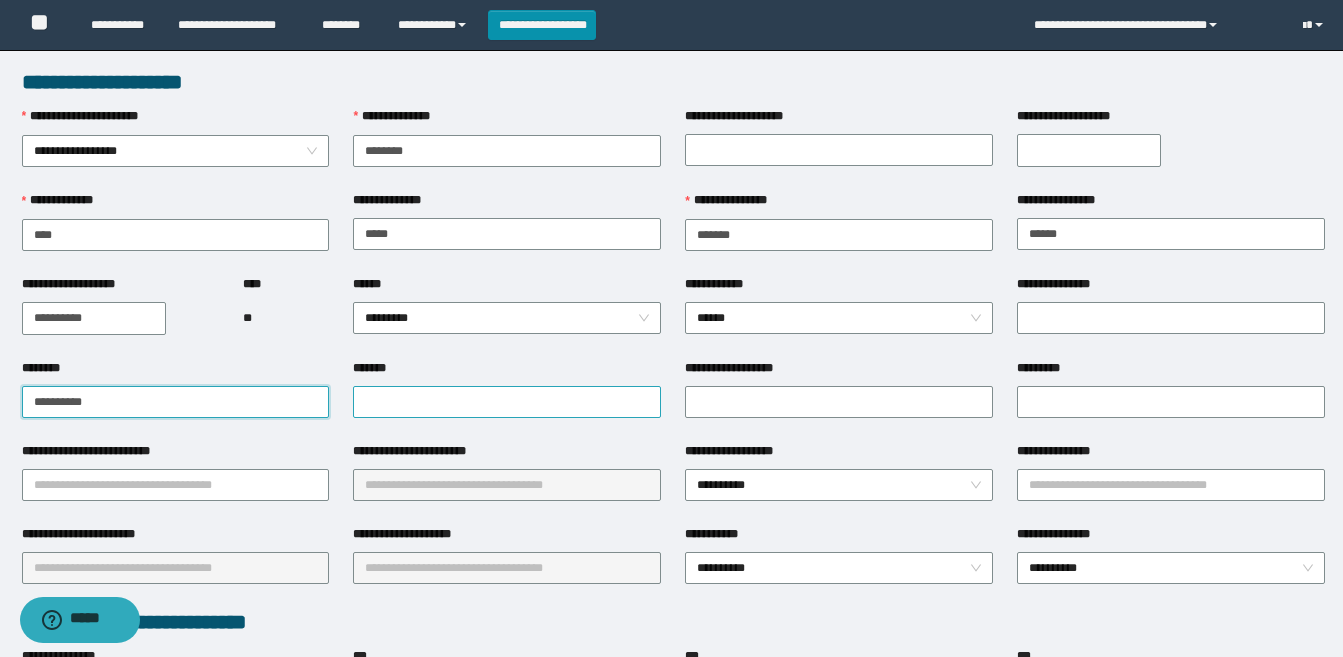 type on "**********" 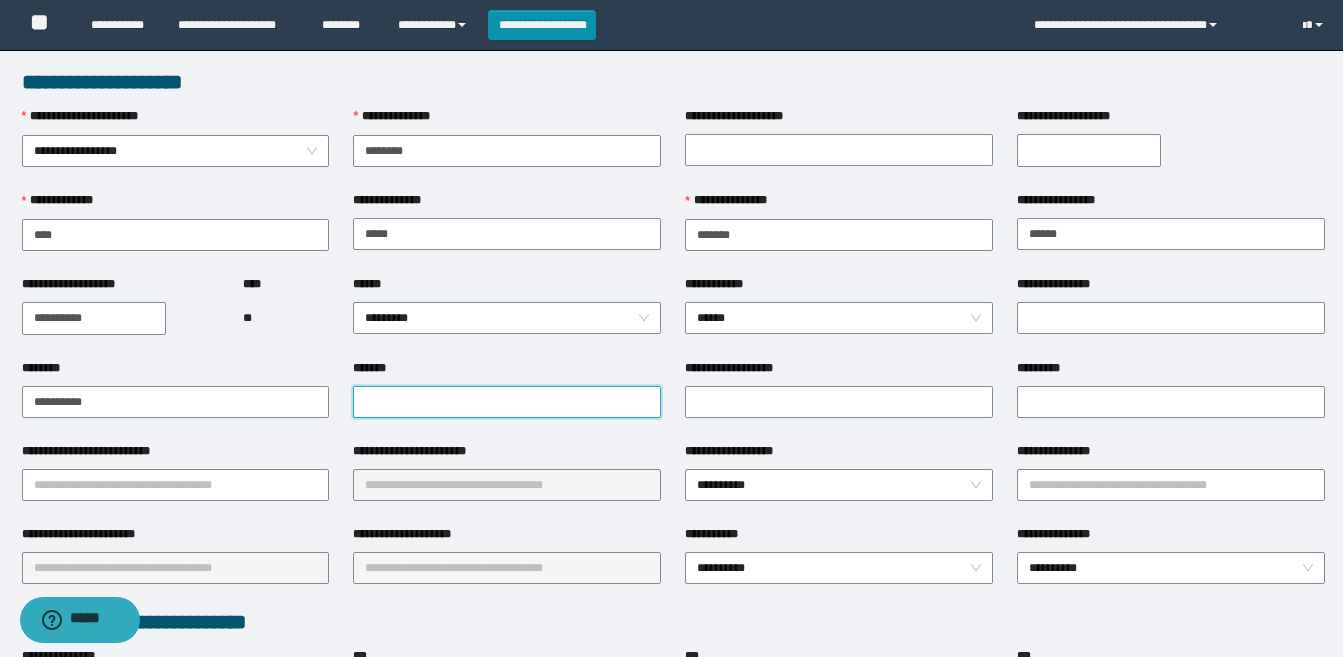click on "*******" at bounding box center [507, 402] 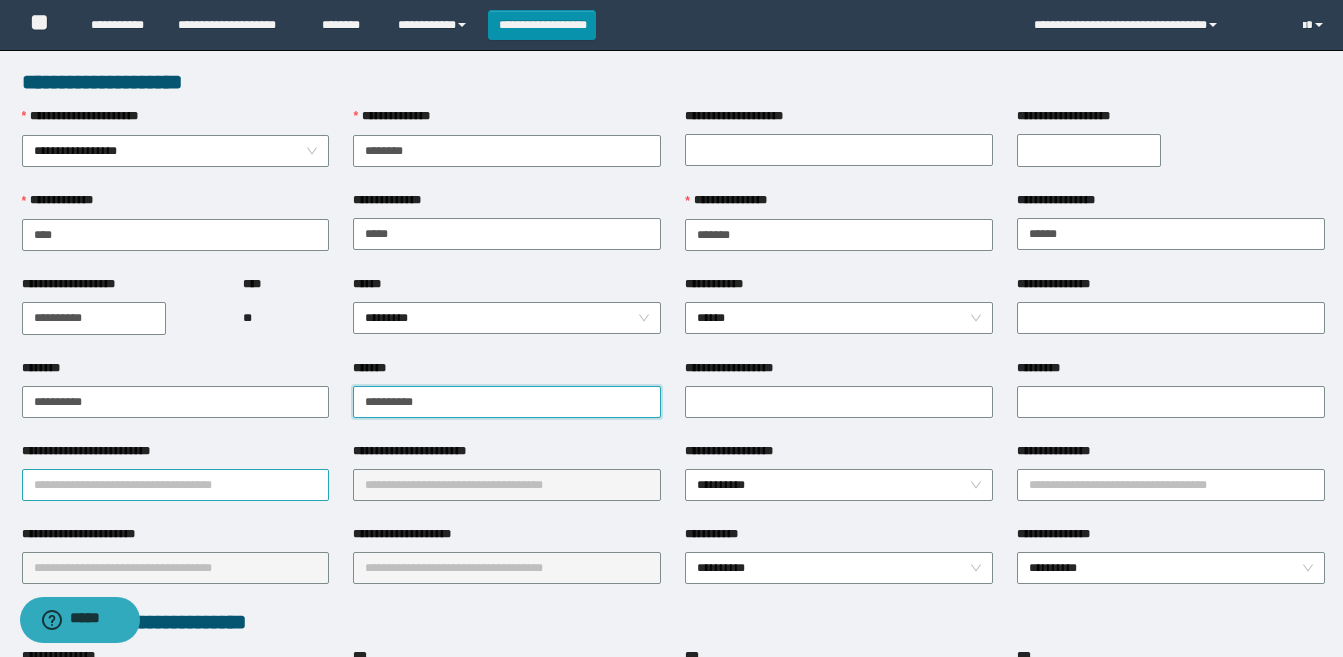 type on "**********" 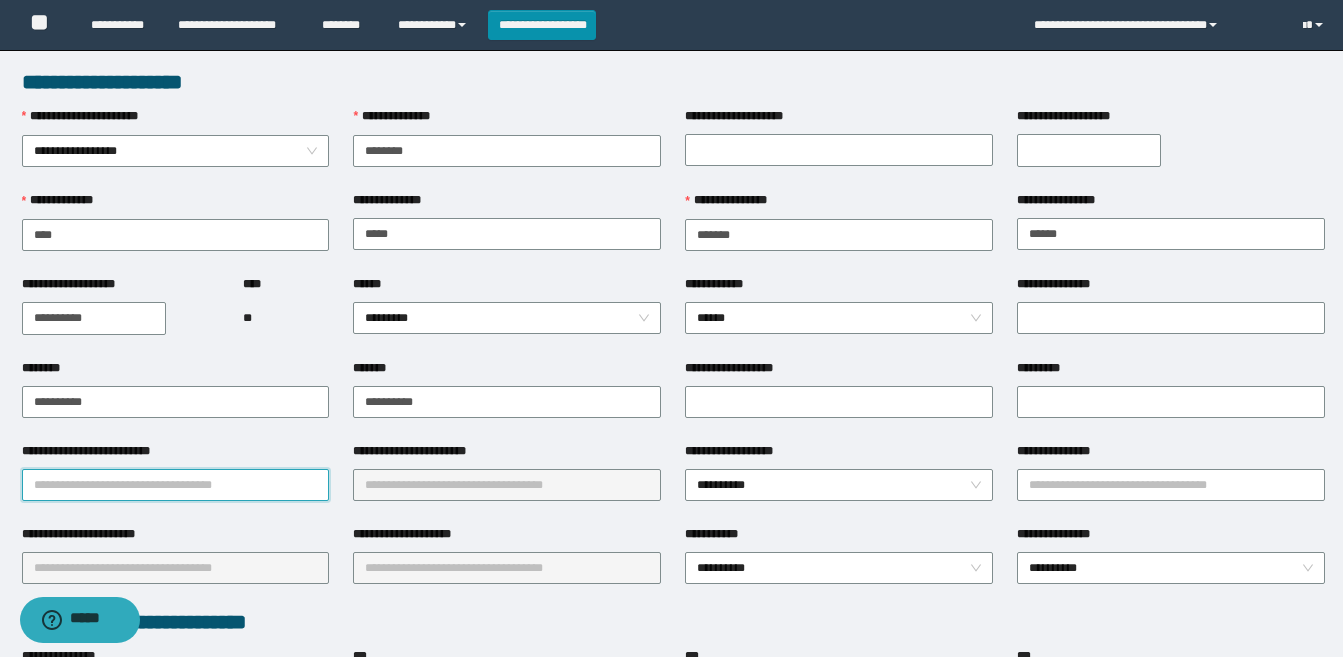 click on "**********" at bounding box center (176, 485) 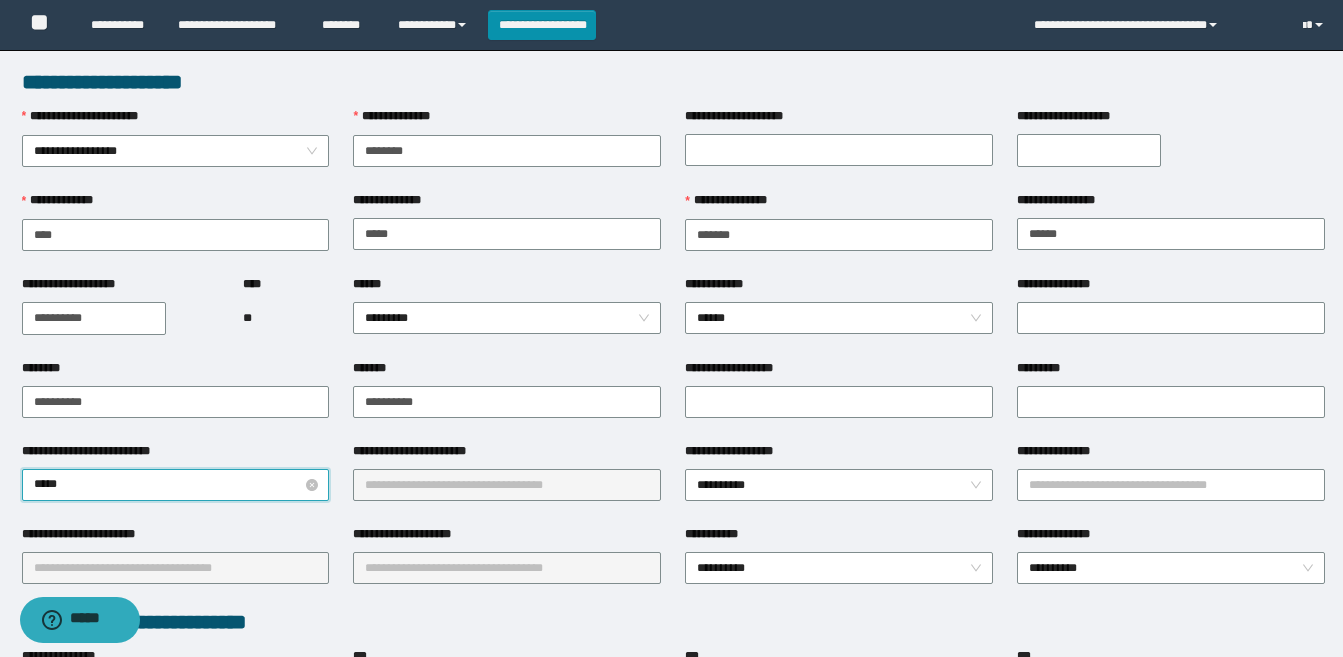 type on "******" 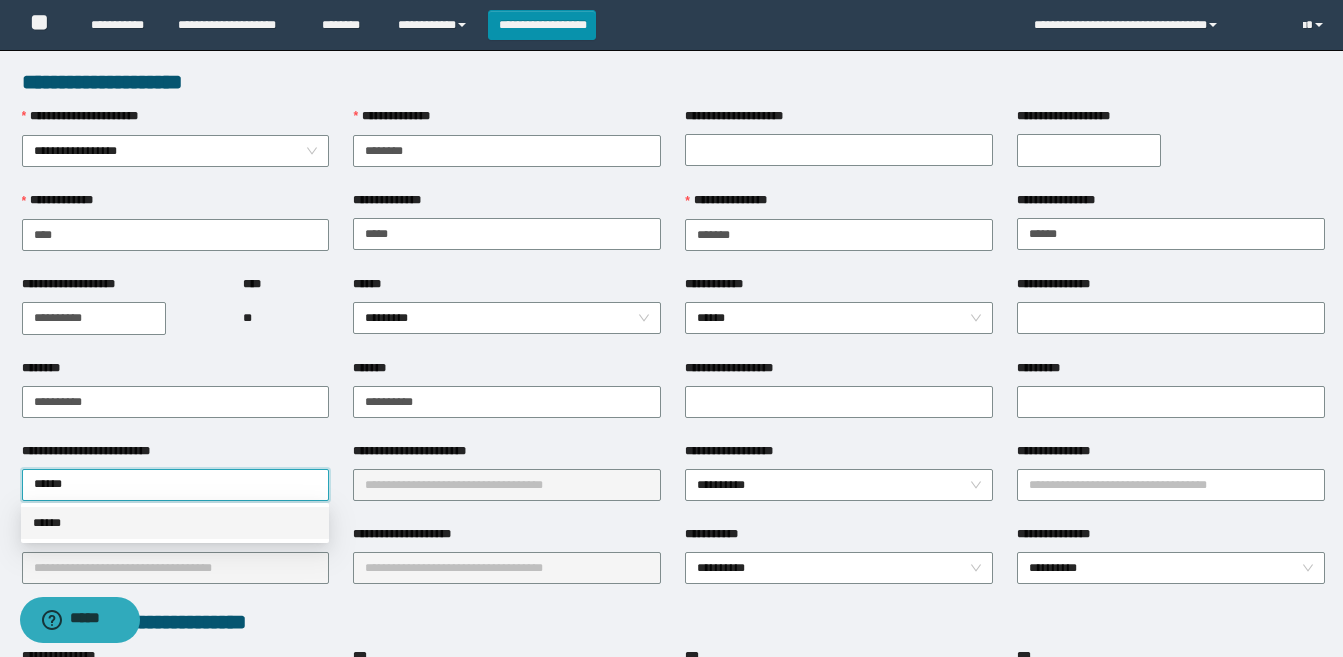 click on "******" at bounding box center (175, 523) 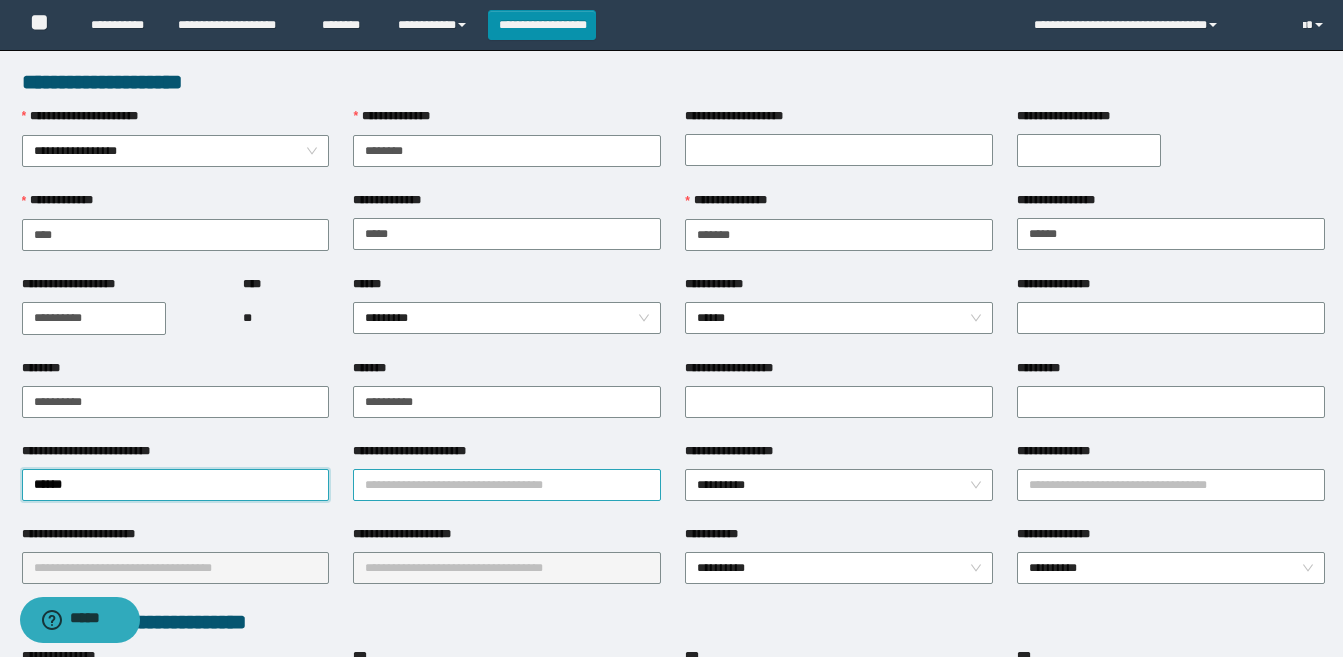 click on "**********" at bounding box center (507, 485) 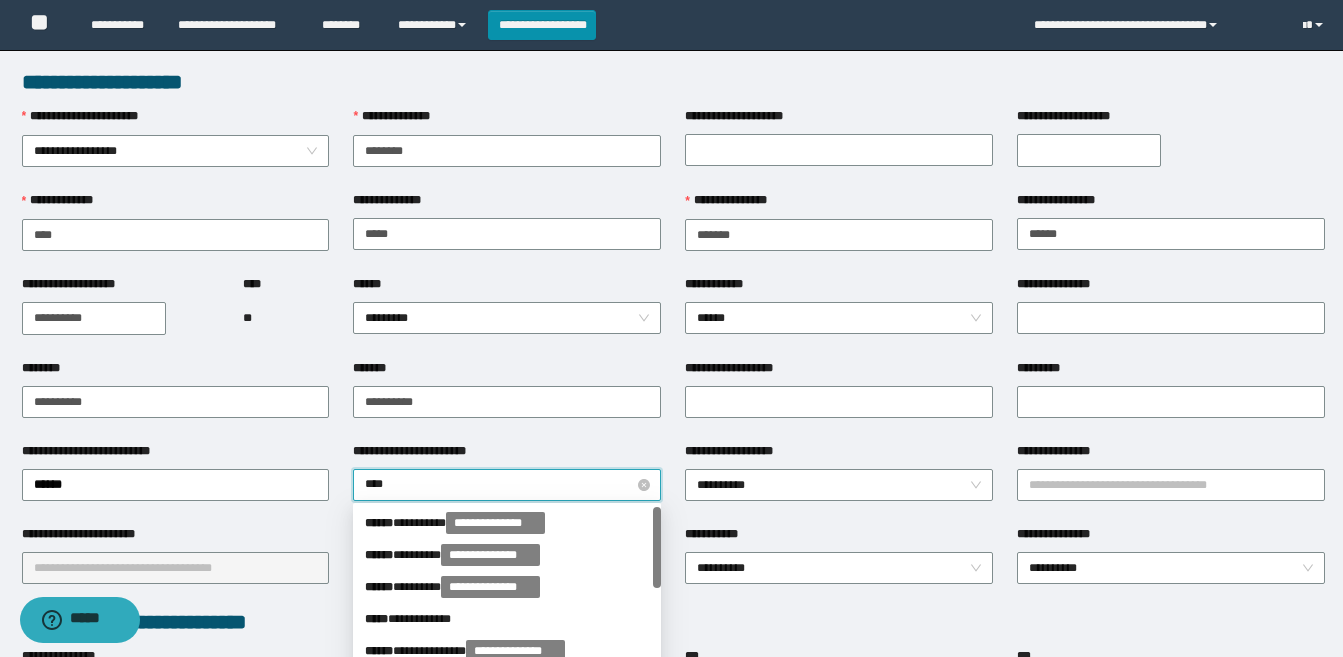 type on "*****" 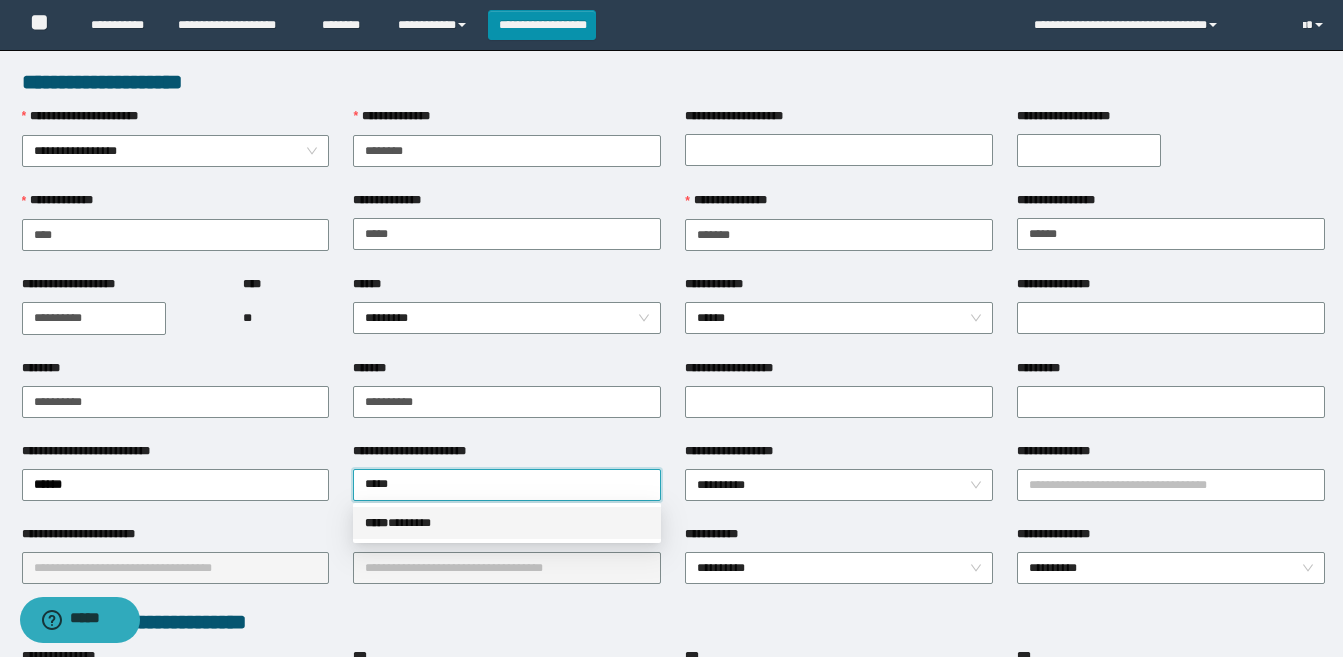 click on "***** * ******" at bounding box center [507, 523] 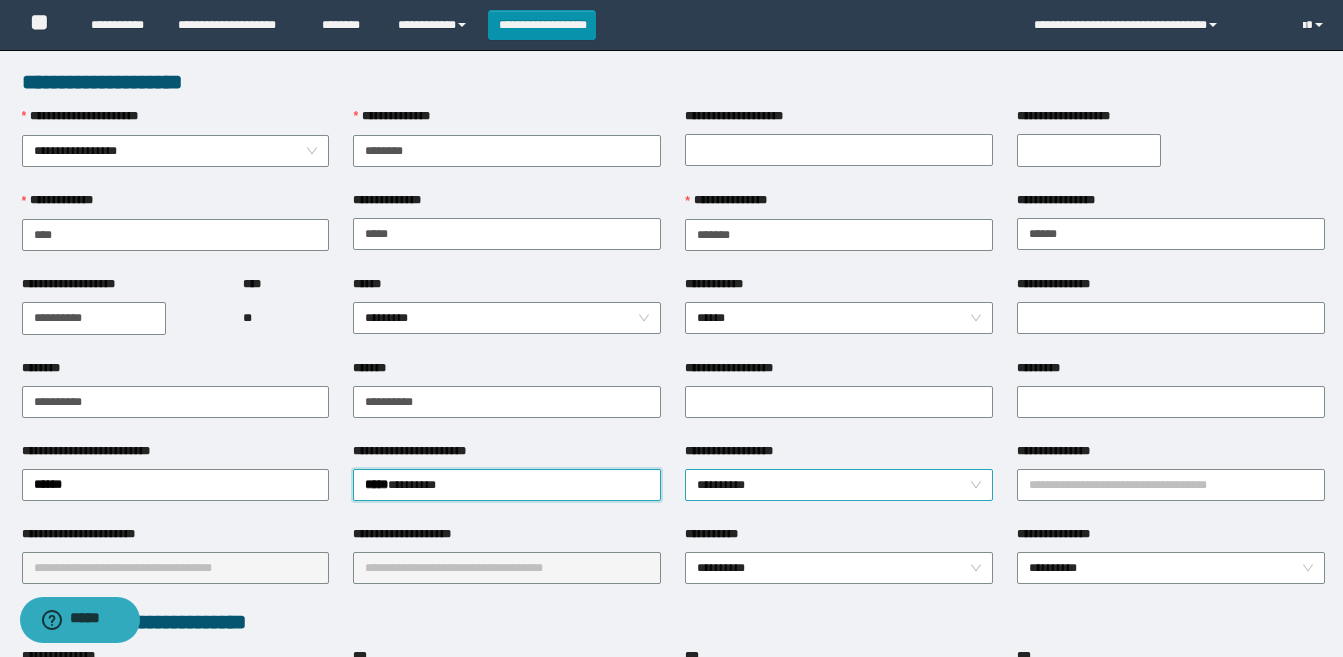 click on "**********" at bounding box center [839, 485] 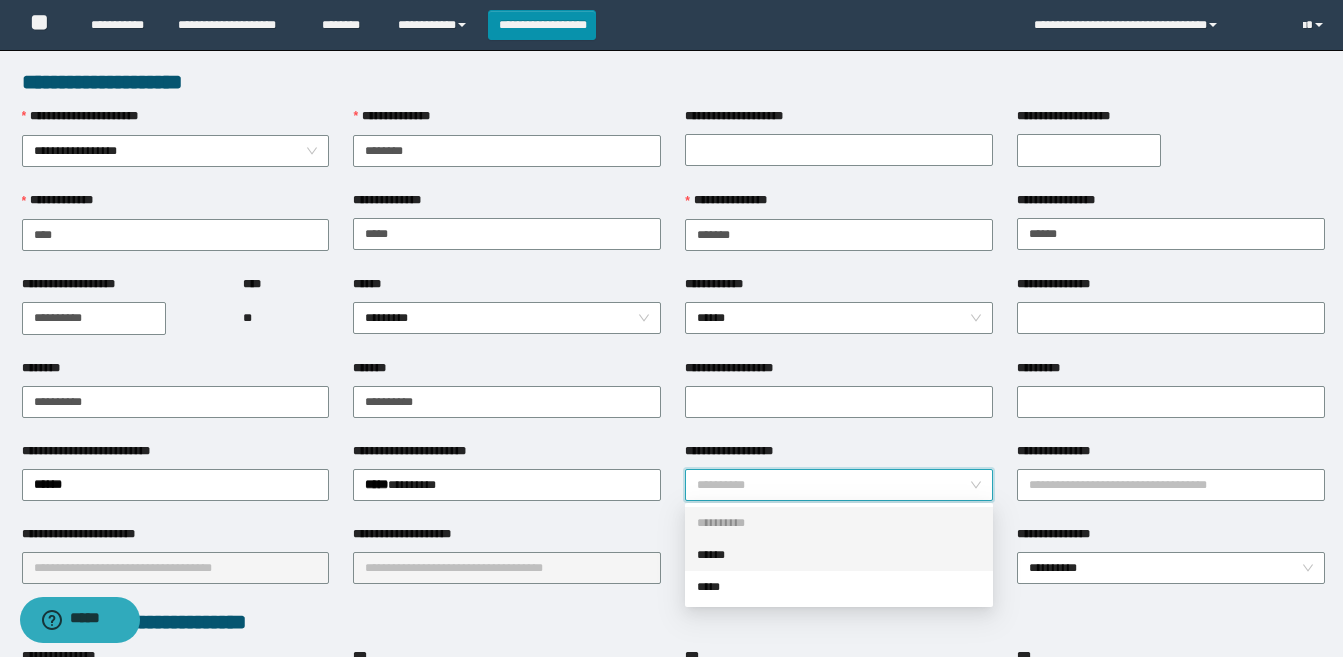 click on "******" at bounding box center (839, 555) 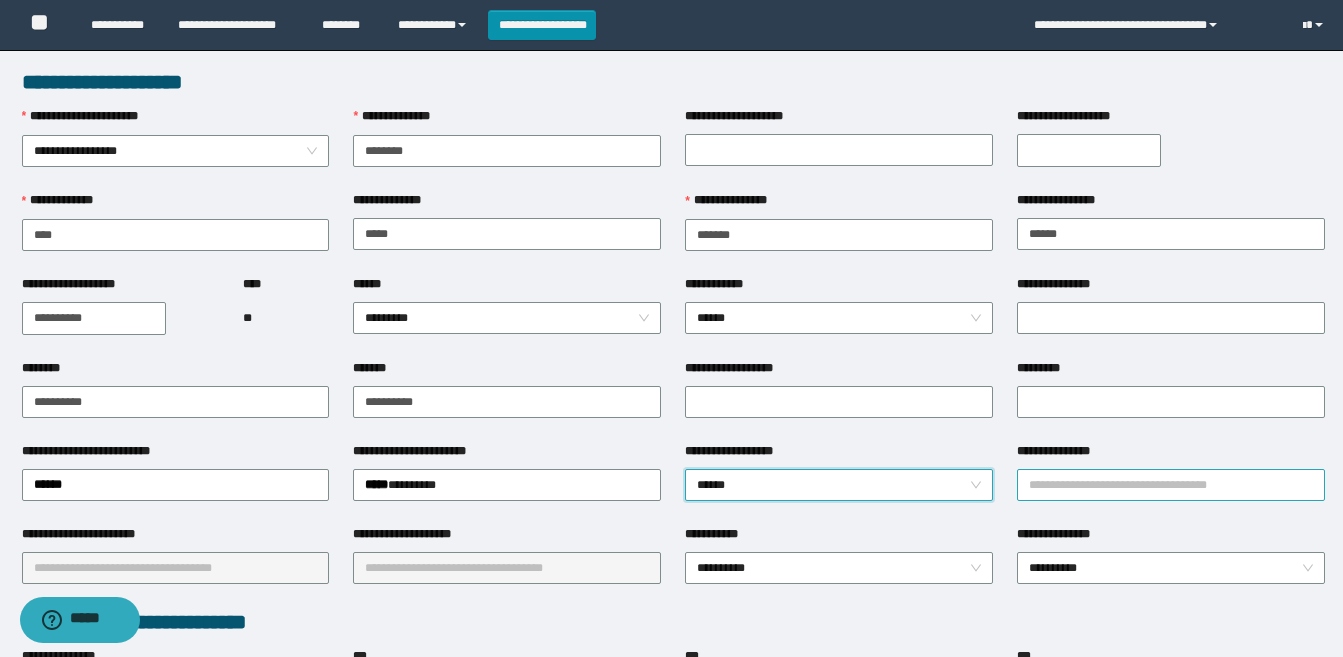 click on "**********" at bounding box center [1171, 485] 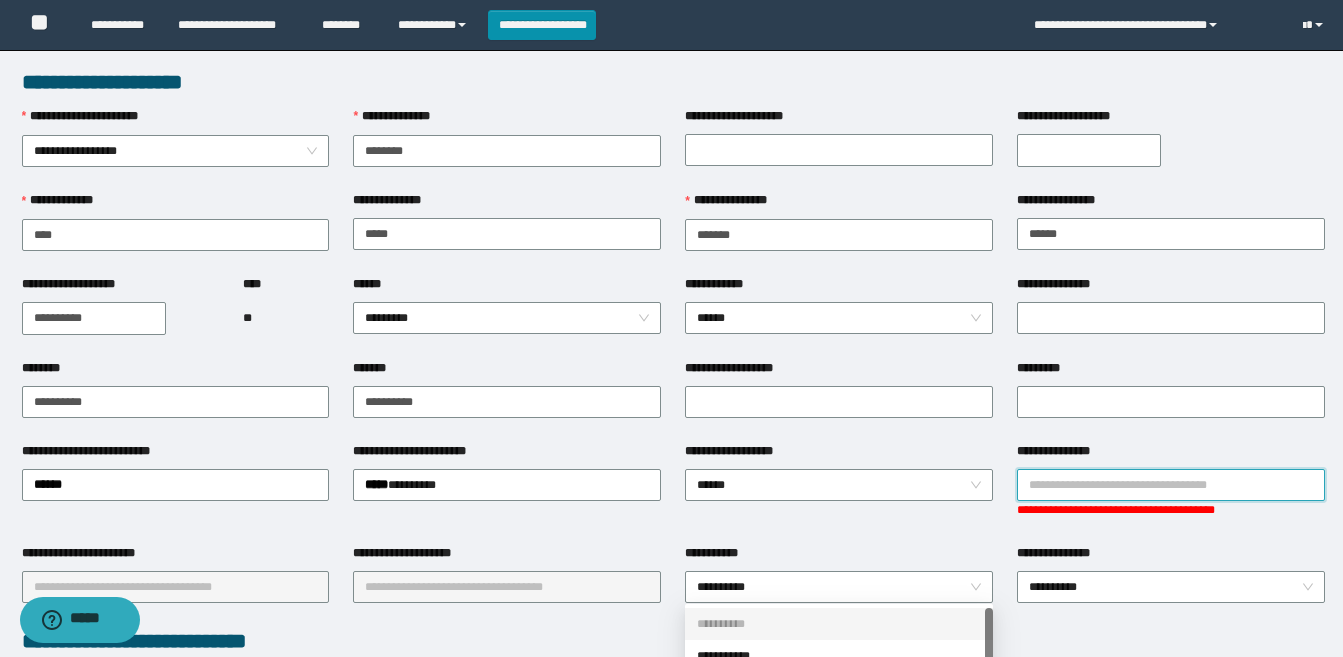 click on "**********" at bounding box center (1171, 485) 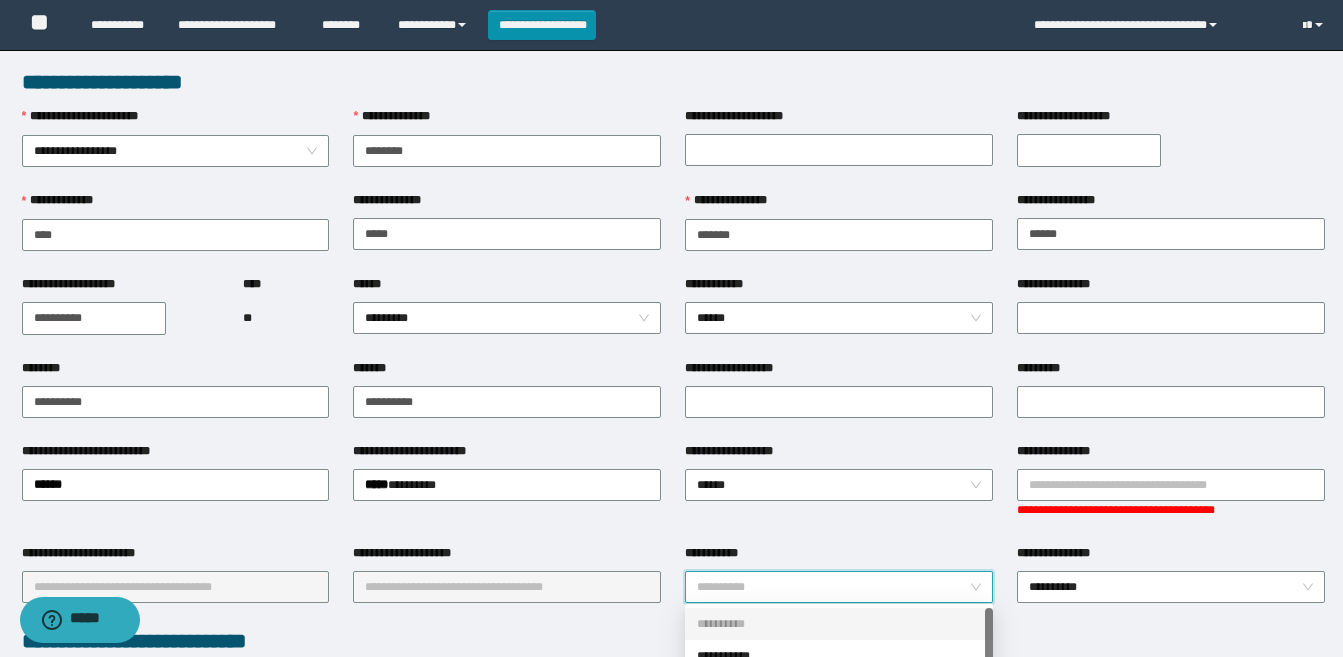 click on "**********" at bounding box center (1171, 455) 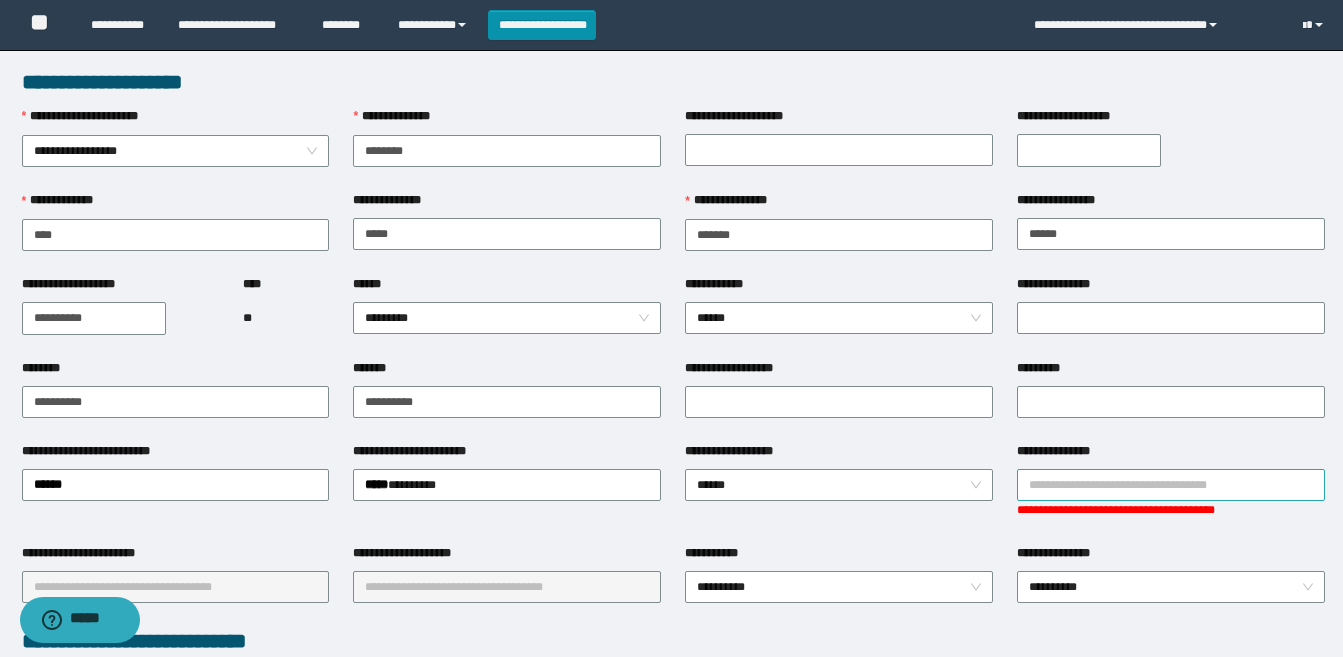 click on "**********" at bounding box center [1171, 485] 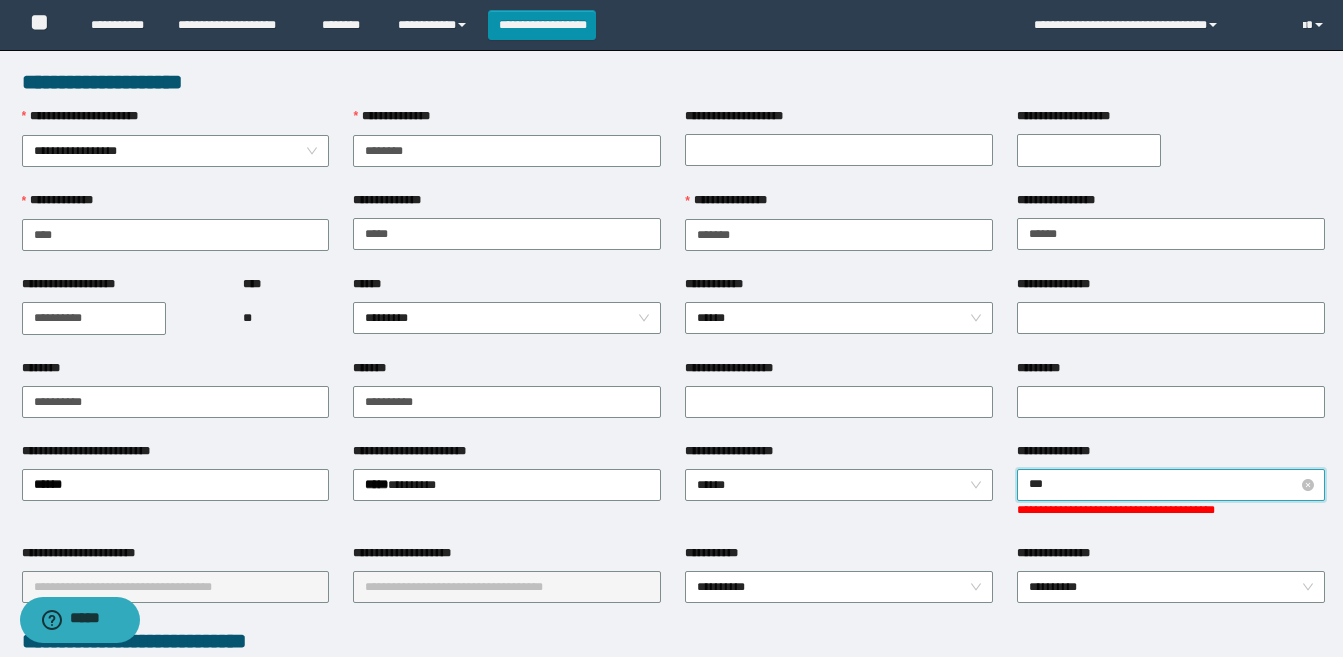 type on "****" 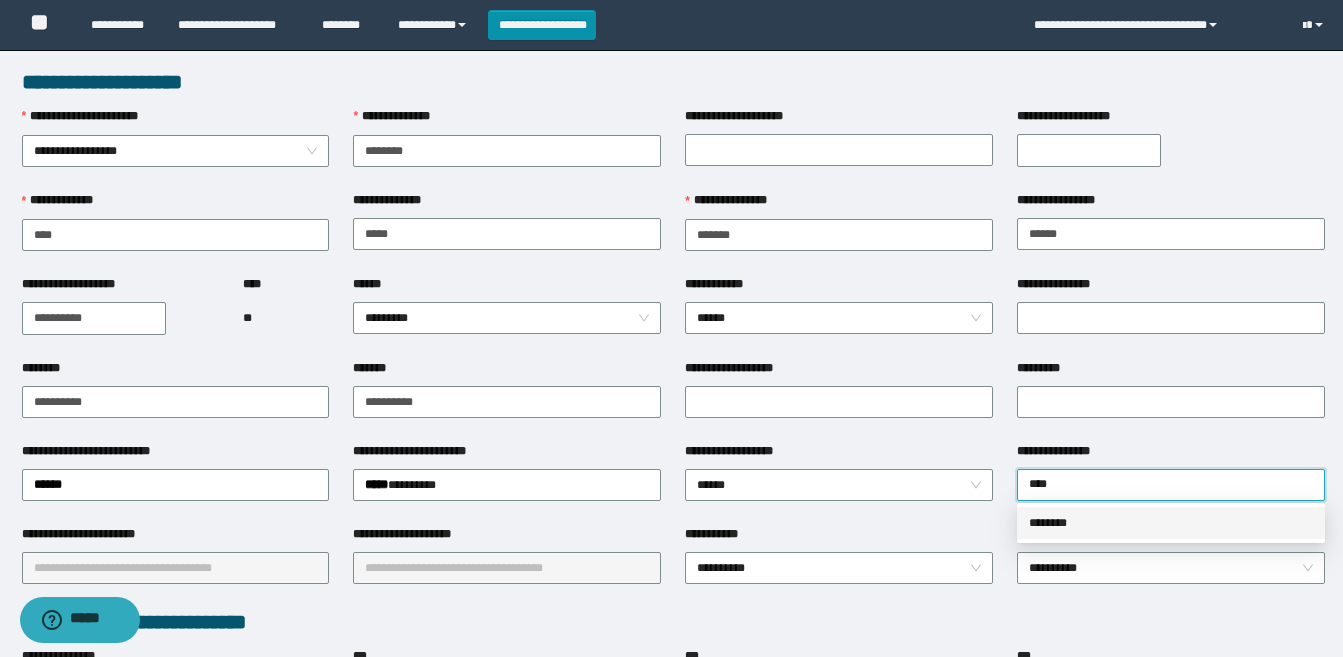 click on "********" at bounding box center (1171, 523) 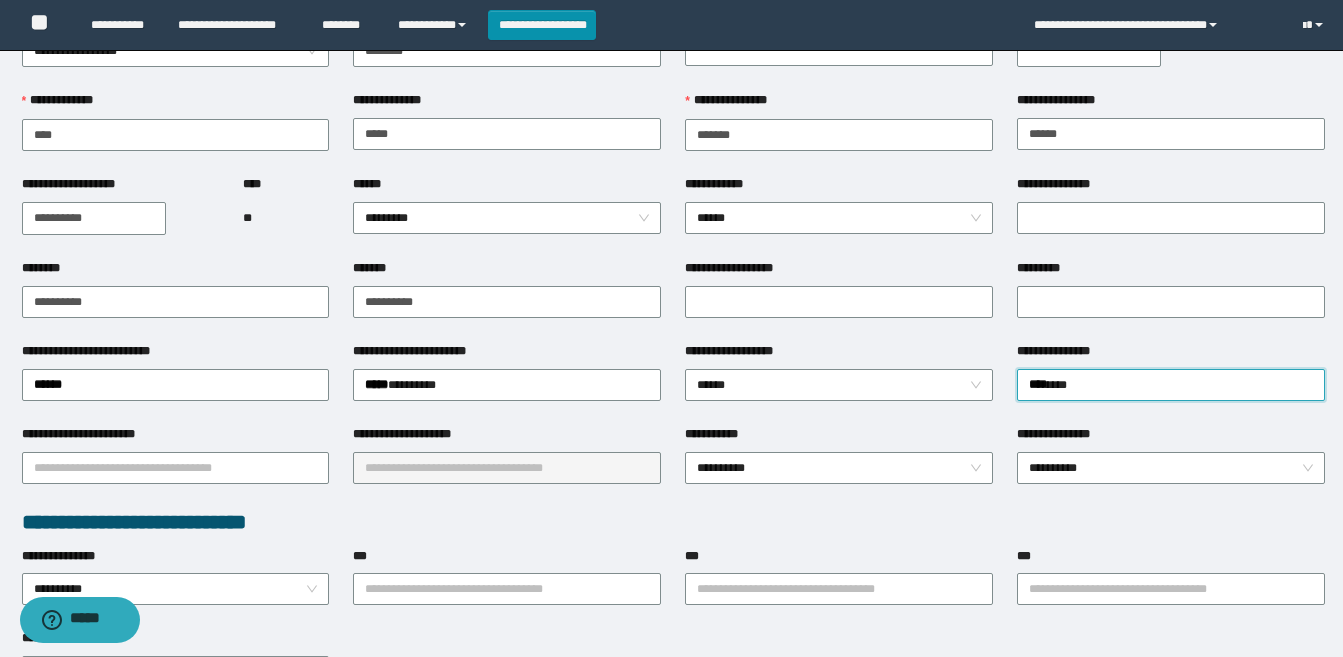 scroll, scrollTop: 200, scrollLeft: 0, axis: vertical 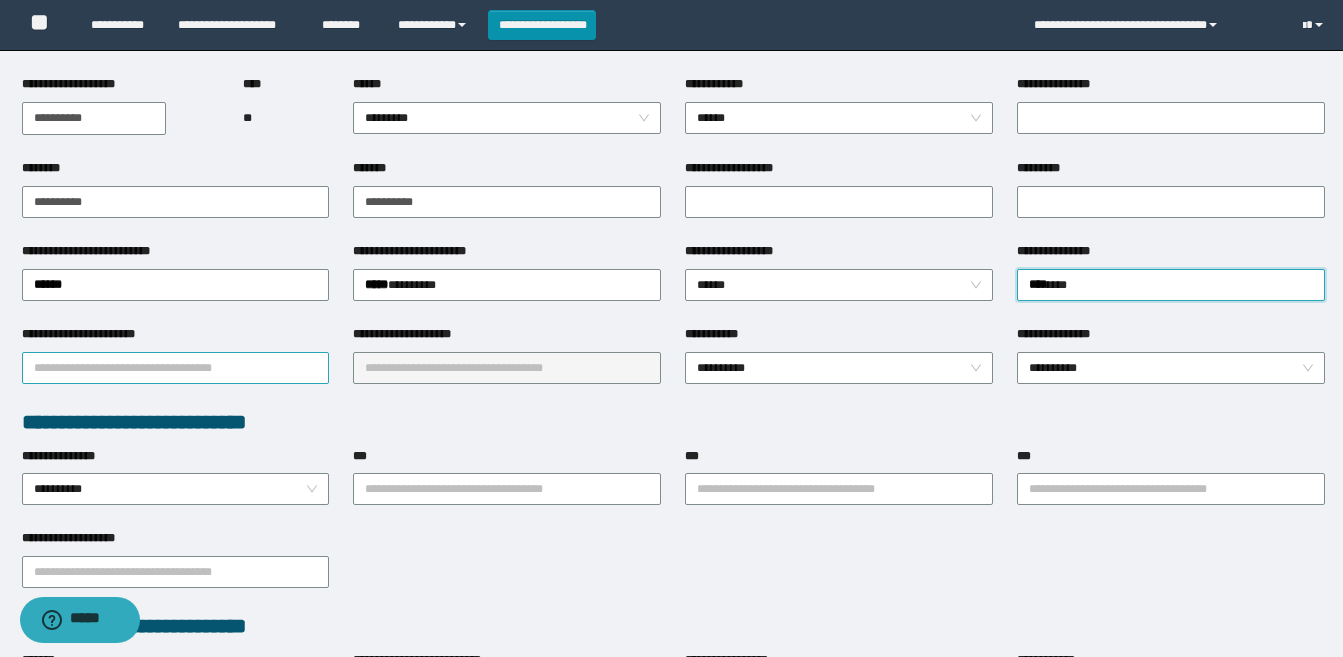 click on "**********" at bounding box center (176, 368) 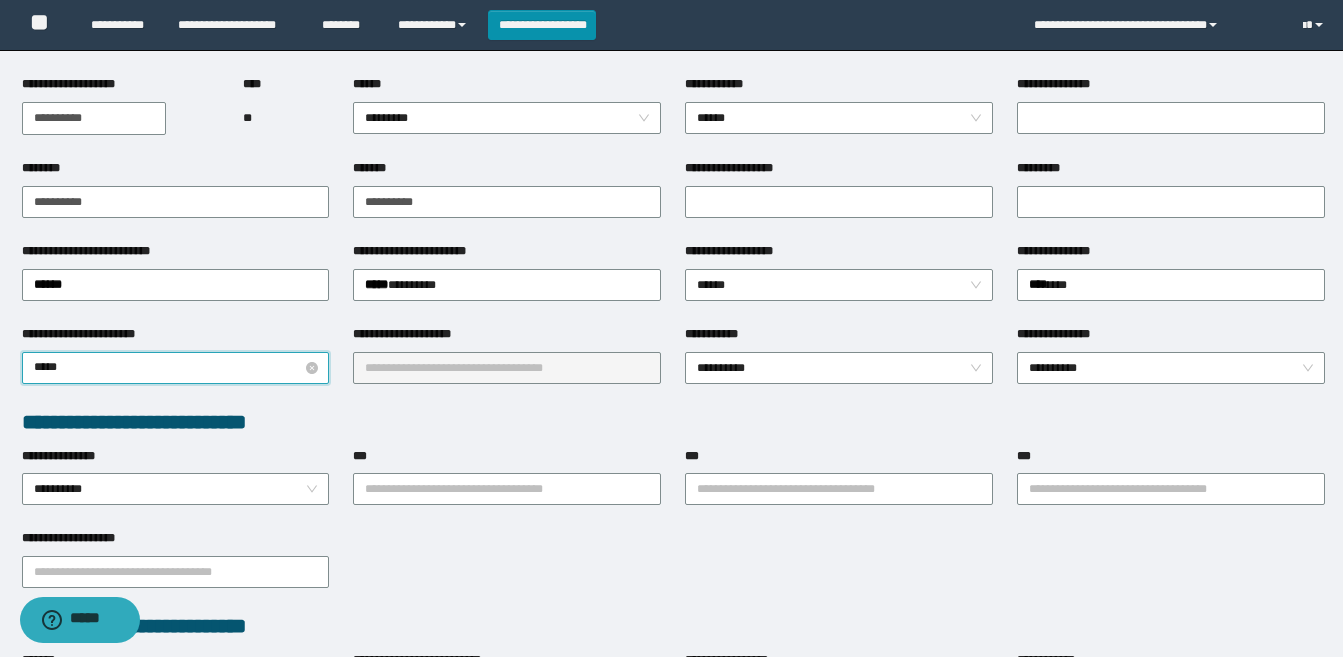 type on "******" 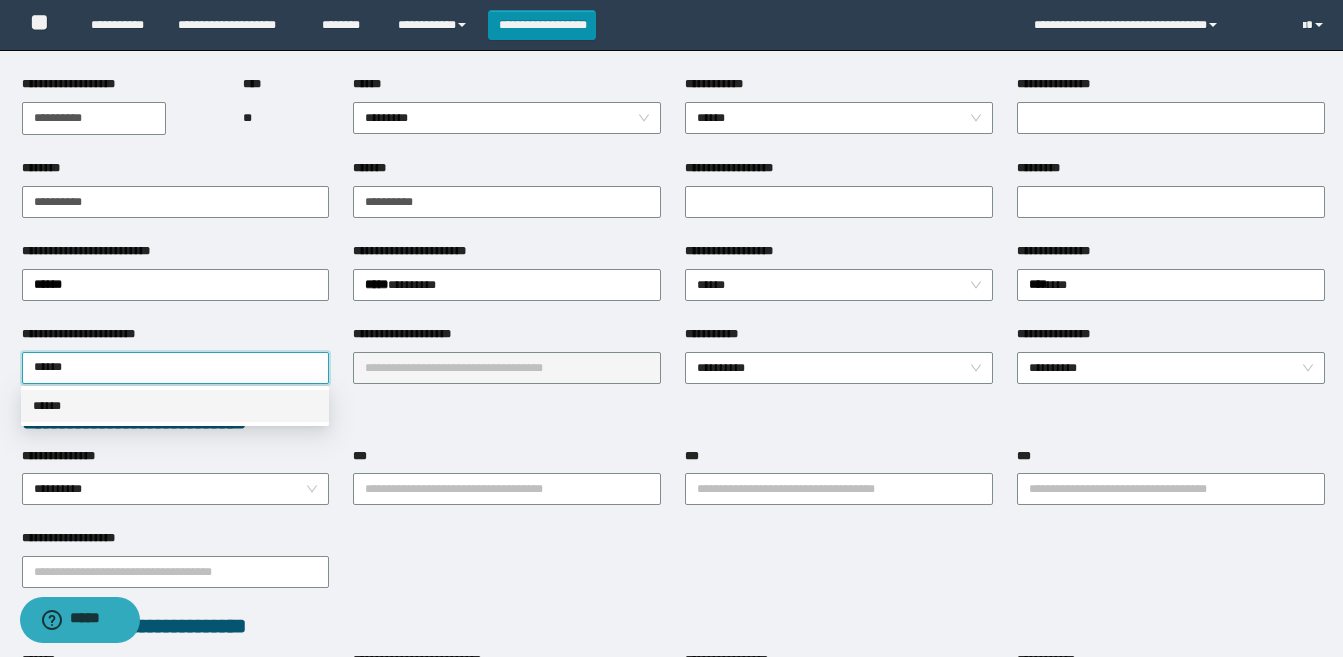 click on "******" at bounding box center [175, 406] 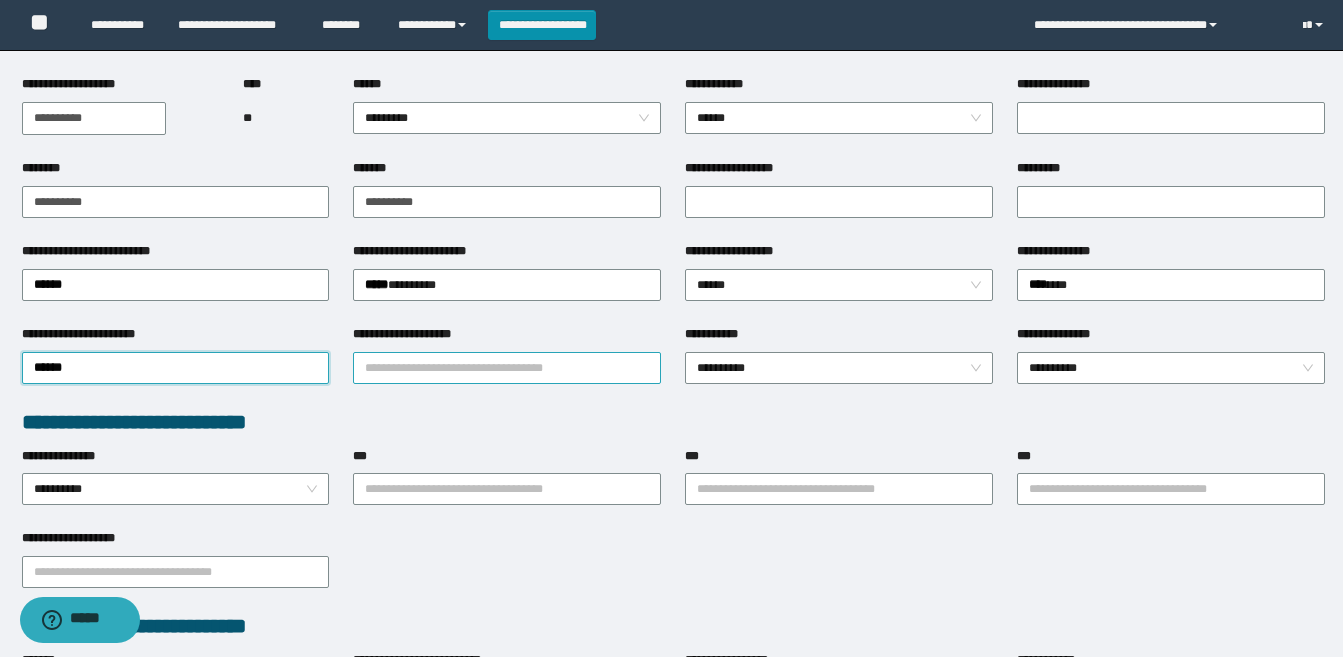 click on "**********" at bounding box center [507, 368] 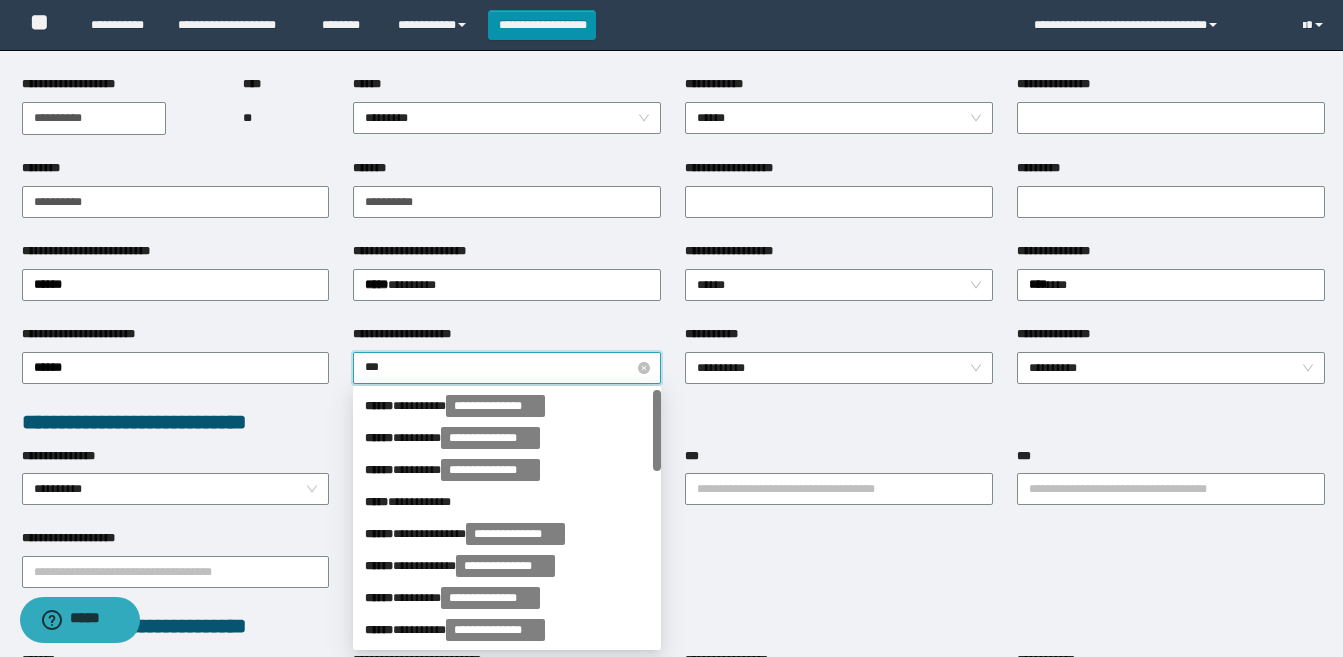 type on "****" 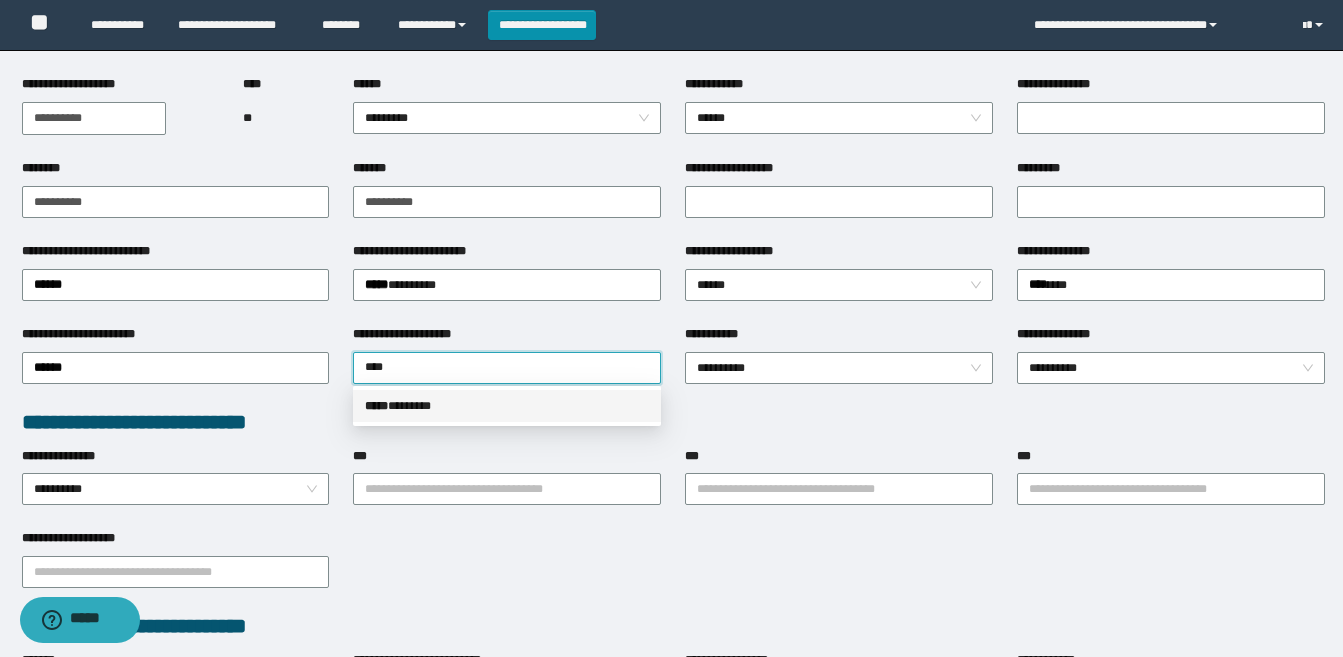 click on "***** * ******" at bounding box center (507, 406) 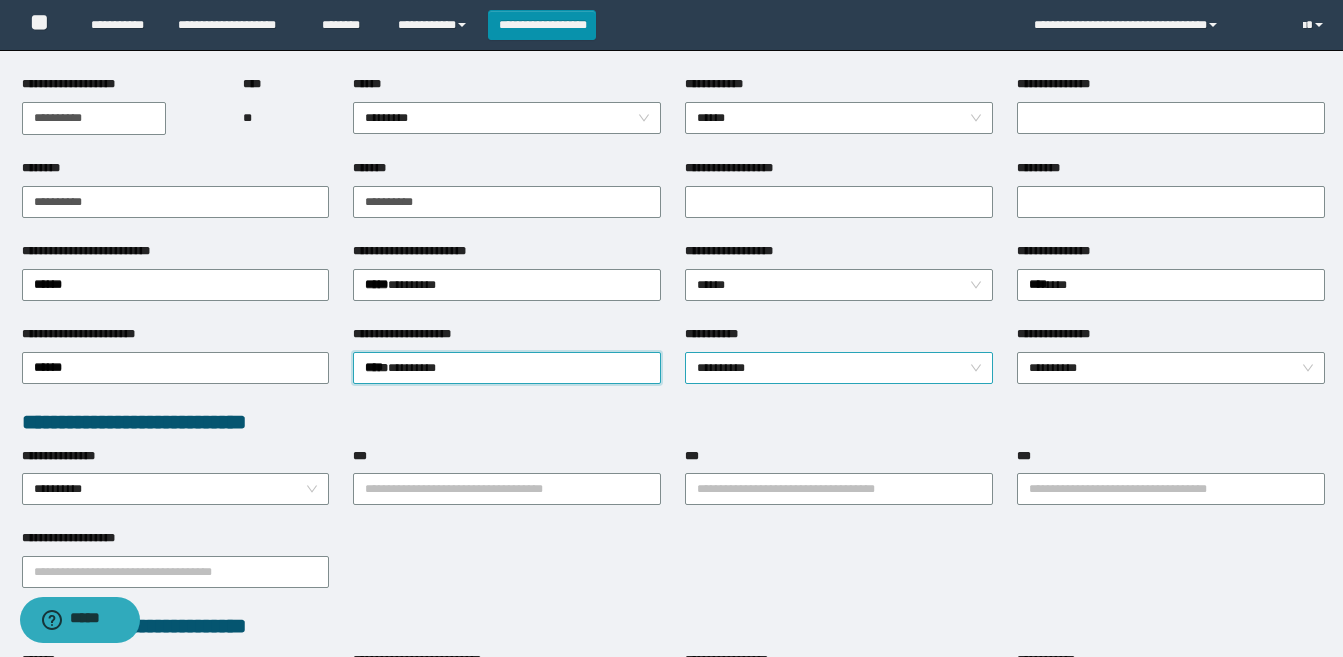 click on "**********" at bounding box center (839, 368) 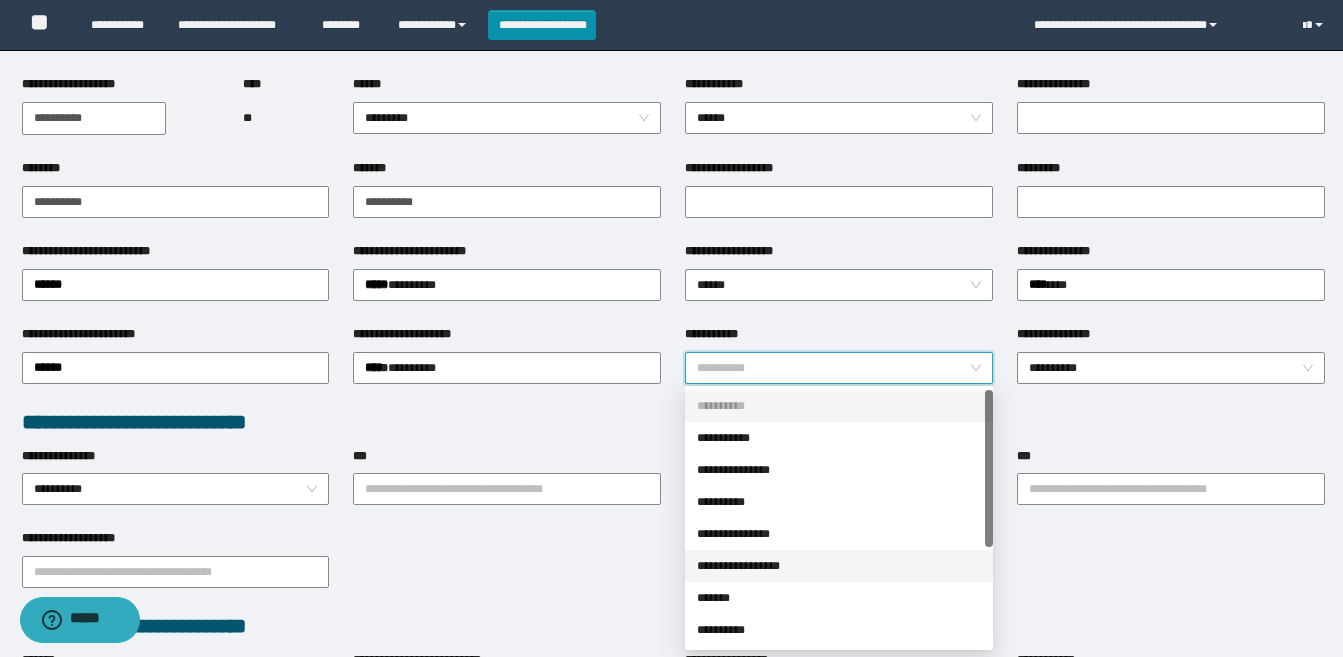 click on "**********" at bounding box center (839, 566) 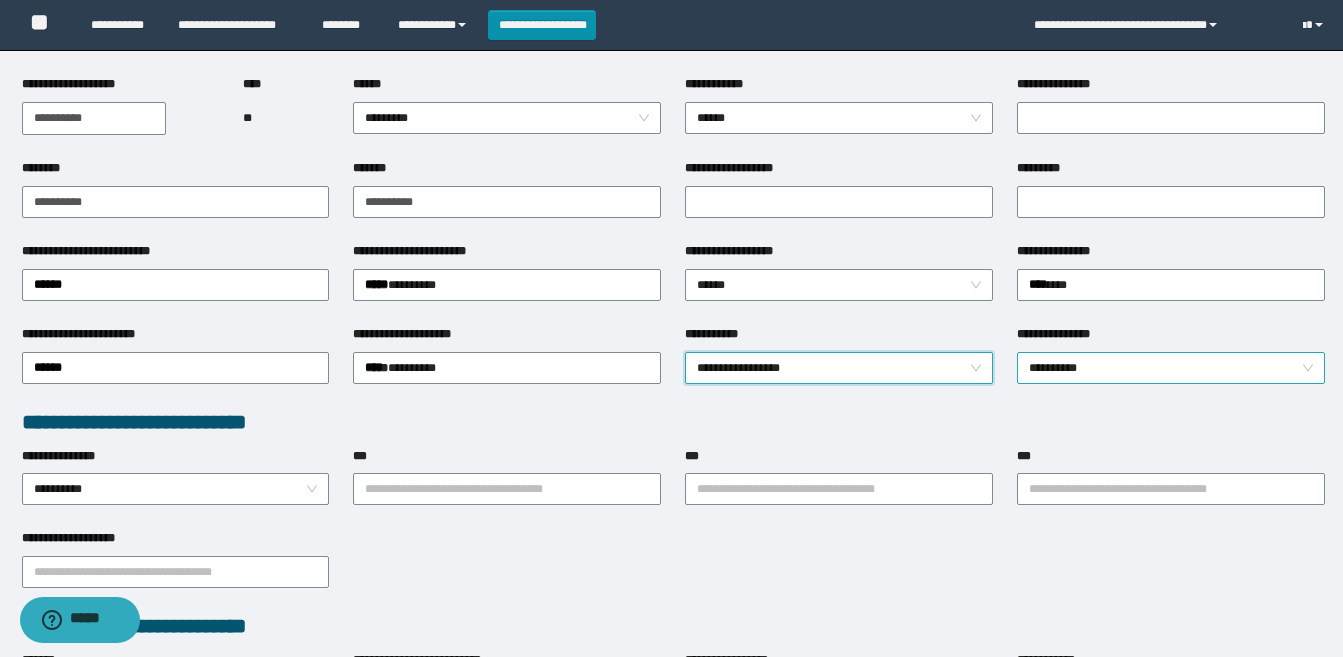 click on "**********" at bounding box center (1171, 368) 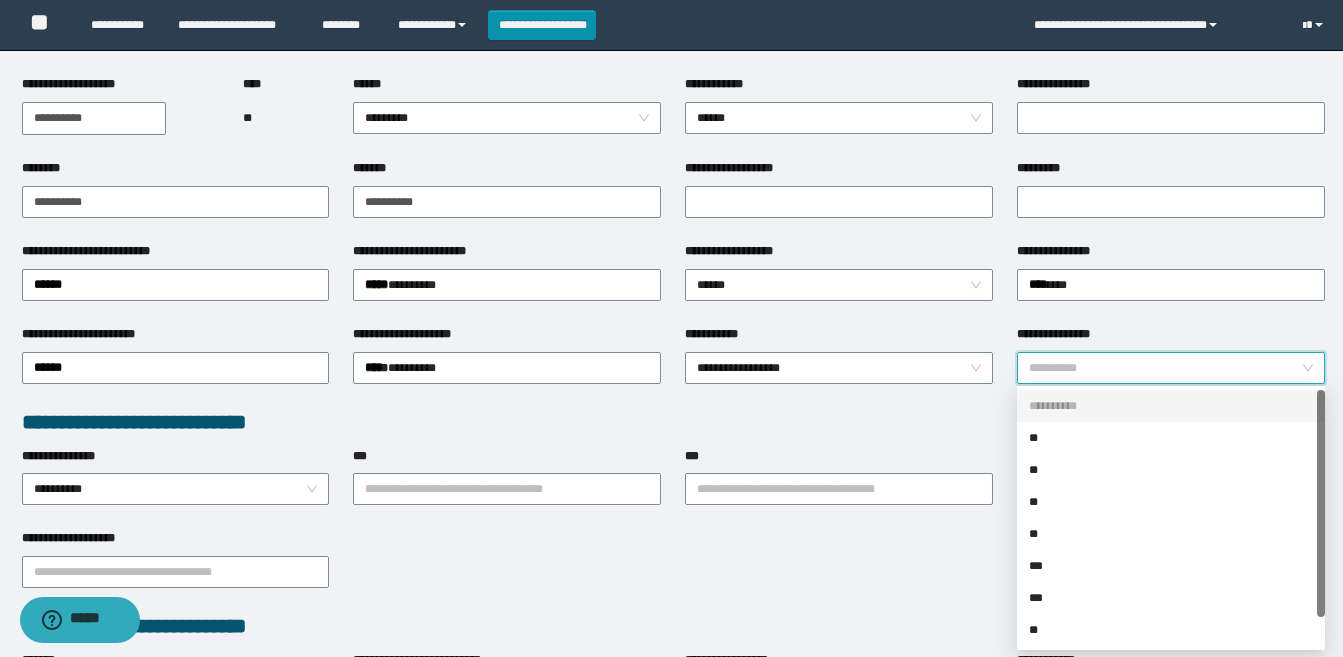 scroll, scrollTop: 32, scrollLeft: 0, axis: vertical 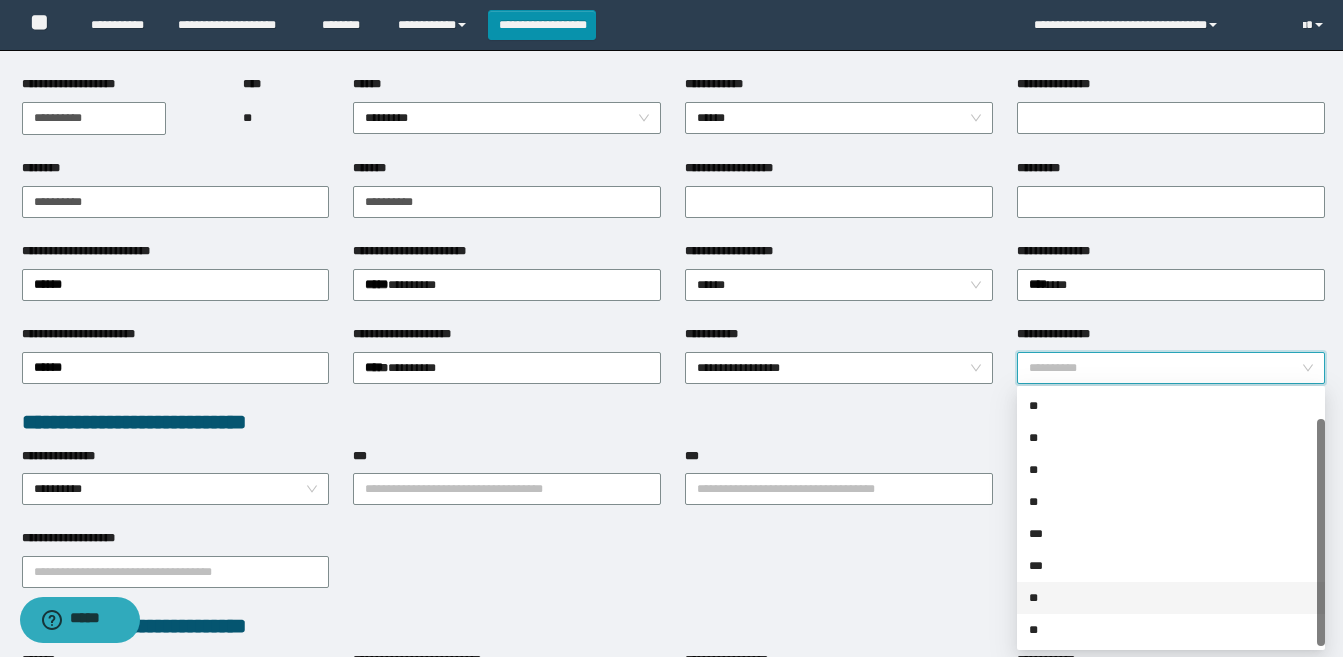 click on "**" at bounding box center [1171, 598] 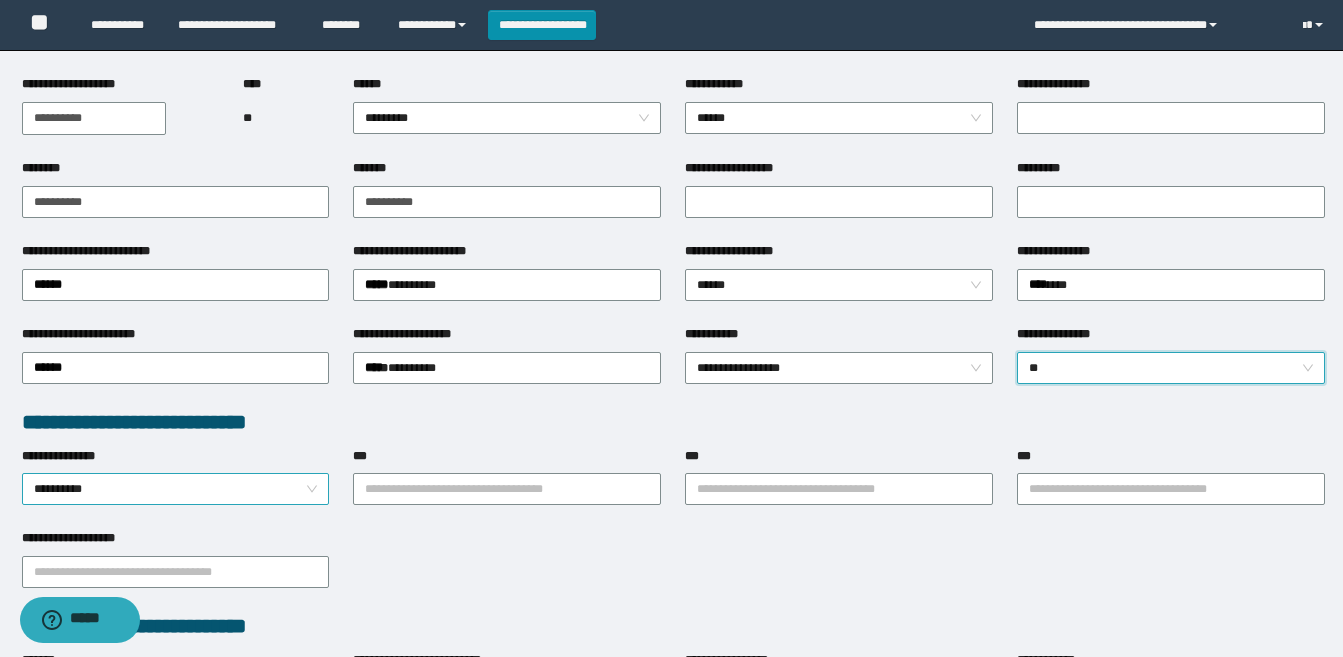 click on "**********" at bounding box center (176, 489) 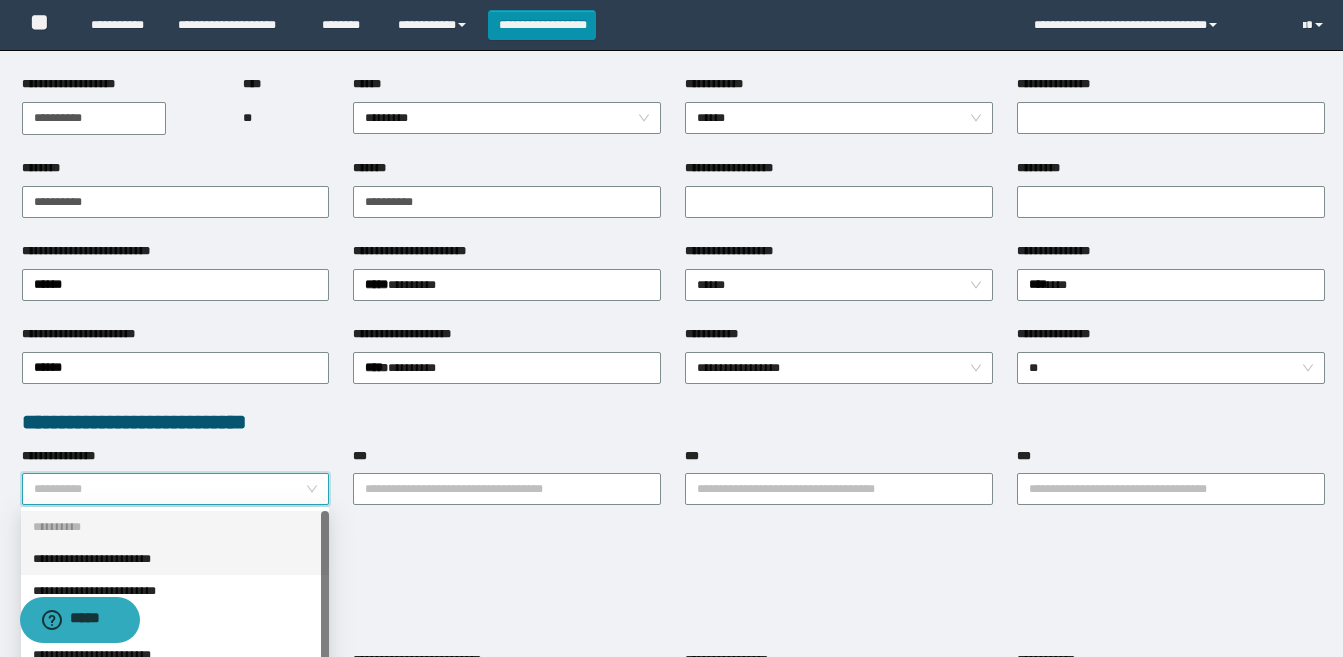 click on "**********" at bounding box center (175, 559) 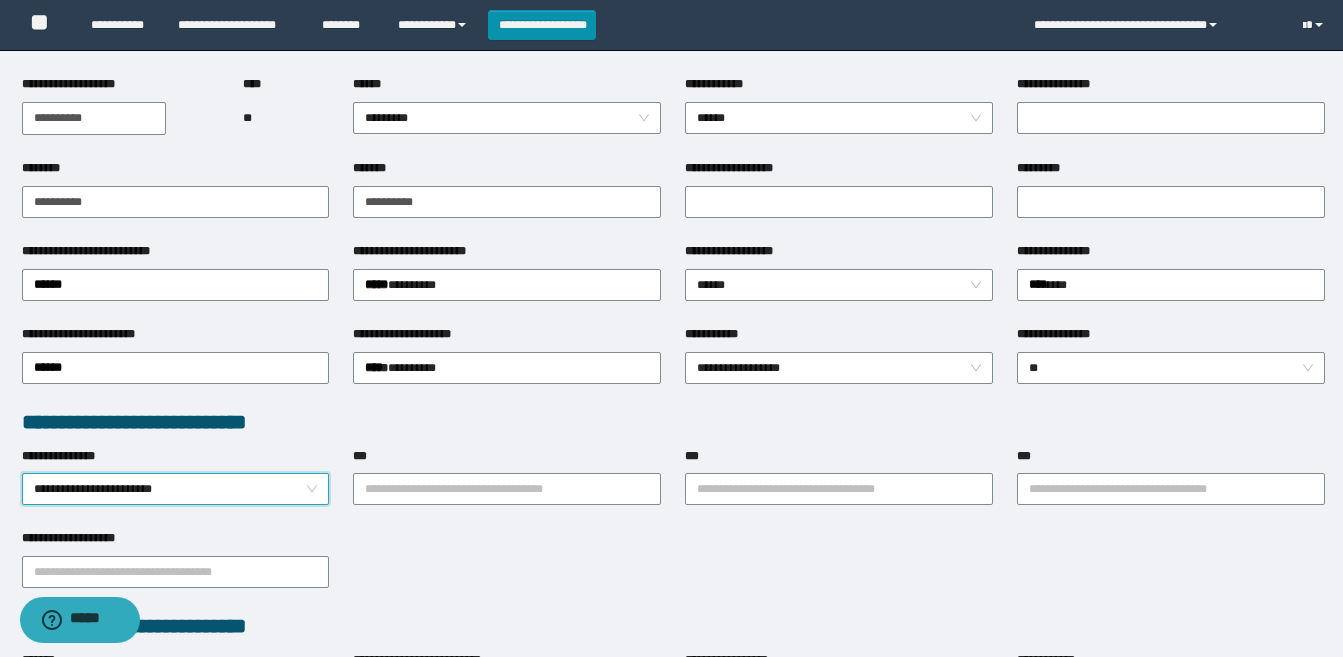 scroll, scrollTop: 403, scrollLeft: 0, axis: vertical 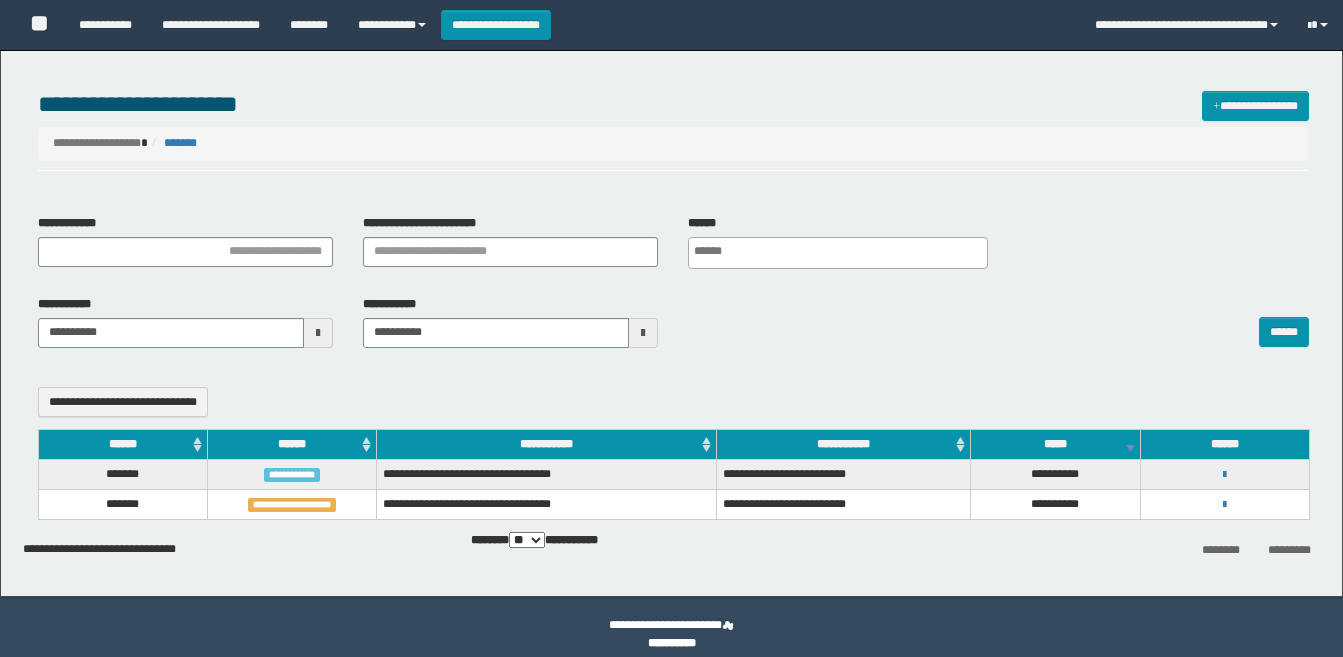 select 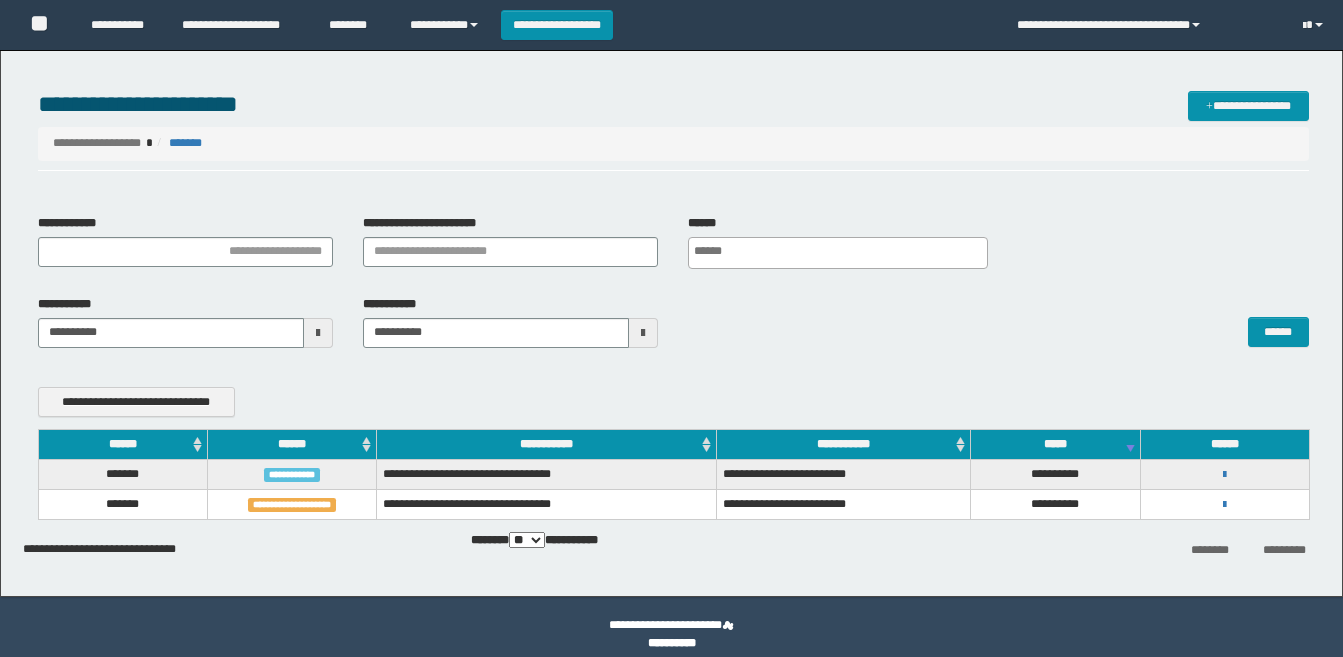 scroll, scrollTop: 0, scrollLeft: 0, axis: both 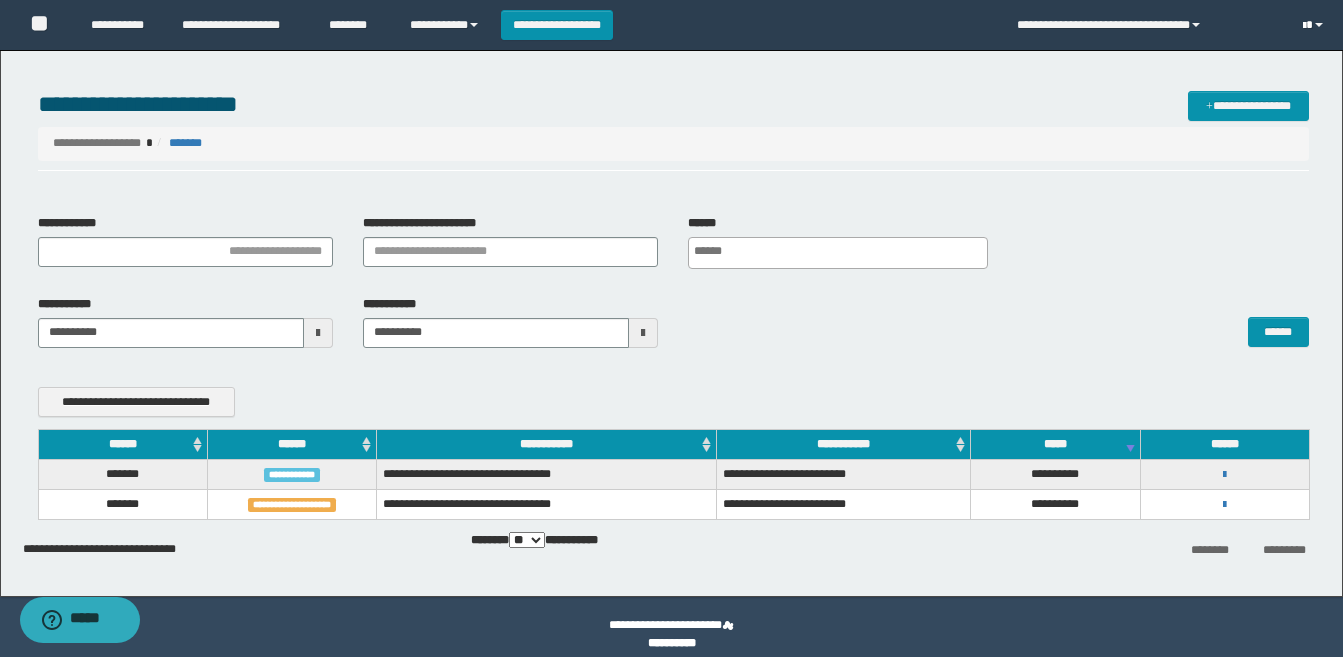 click at bounding box center [1304, 26] 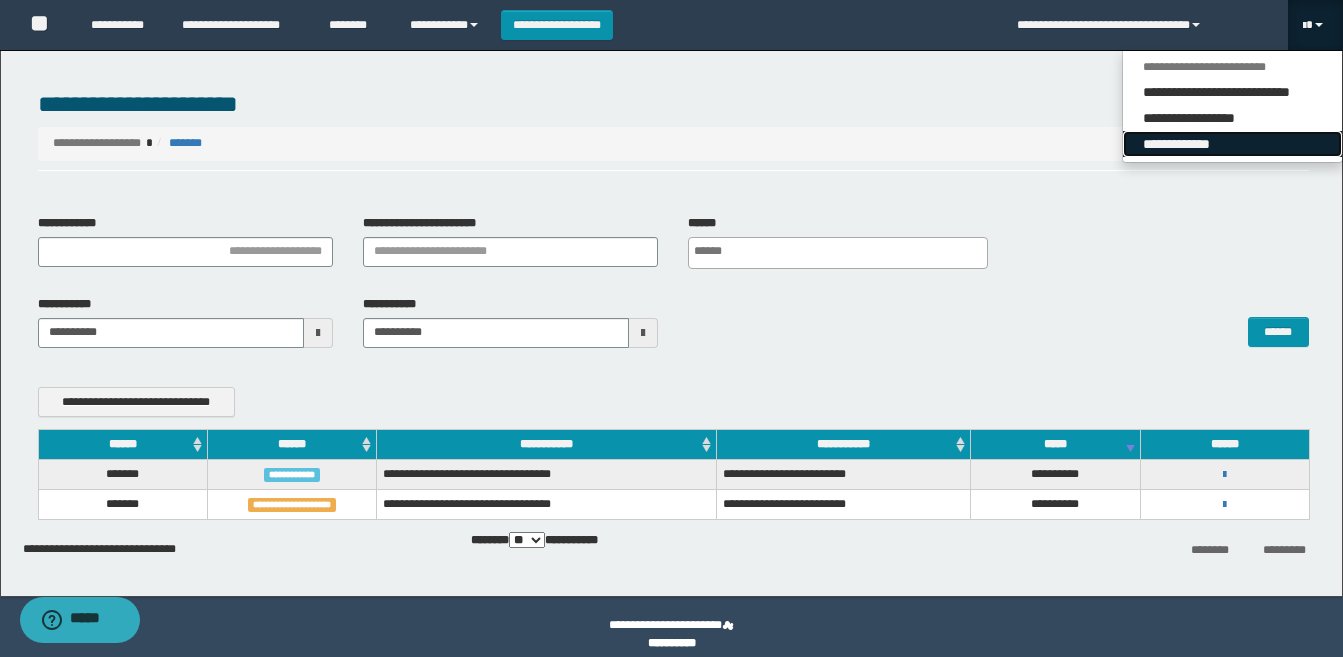 click on "**********" at bounding box center (1232, 144) 